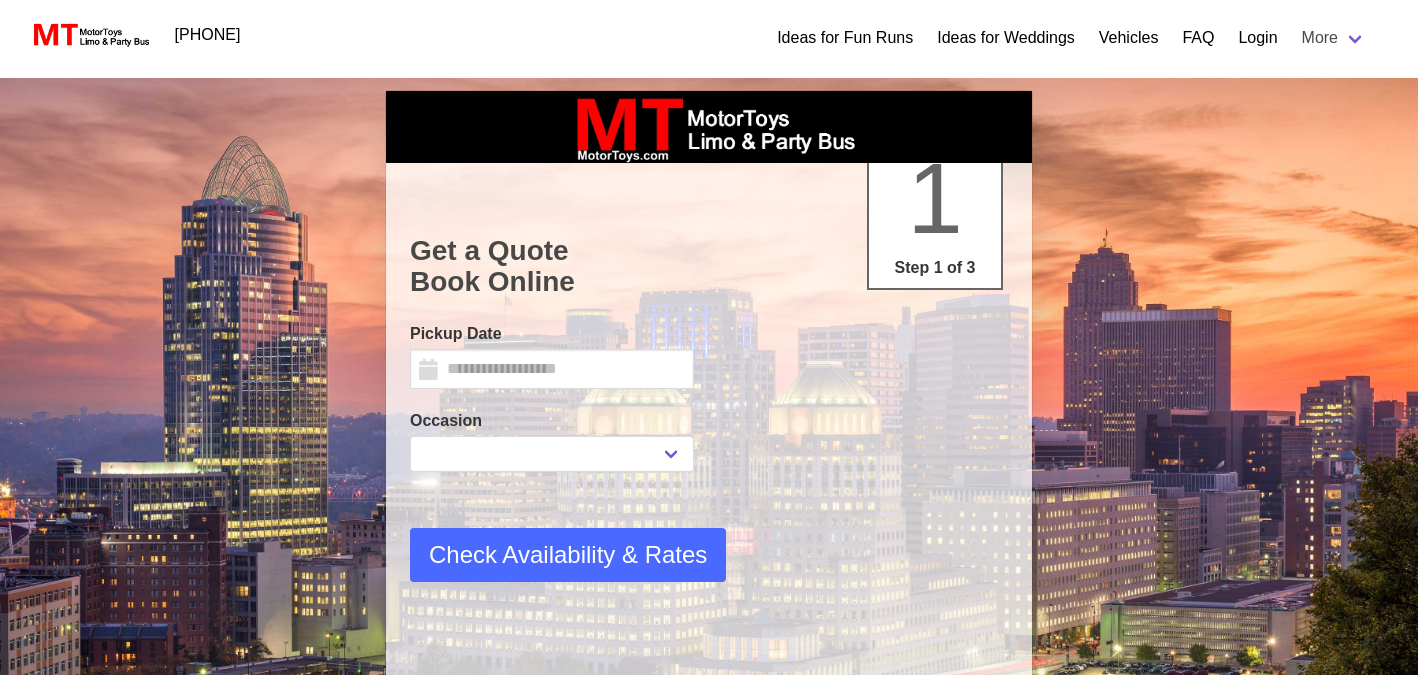 scroll, scrollTop: 0, scrollLeft: 0, axis: both 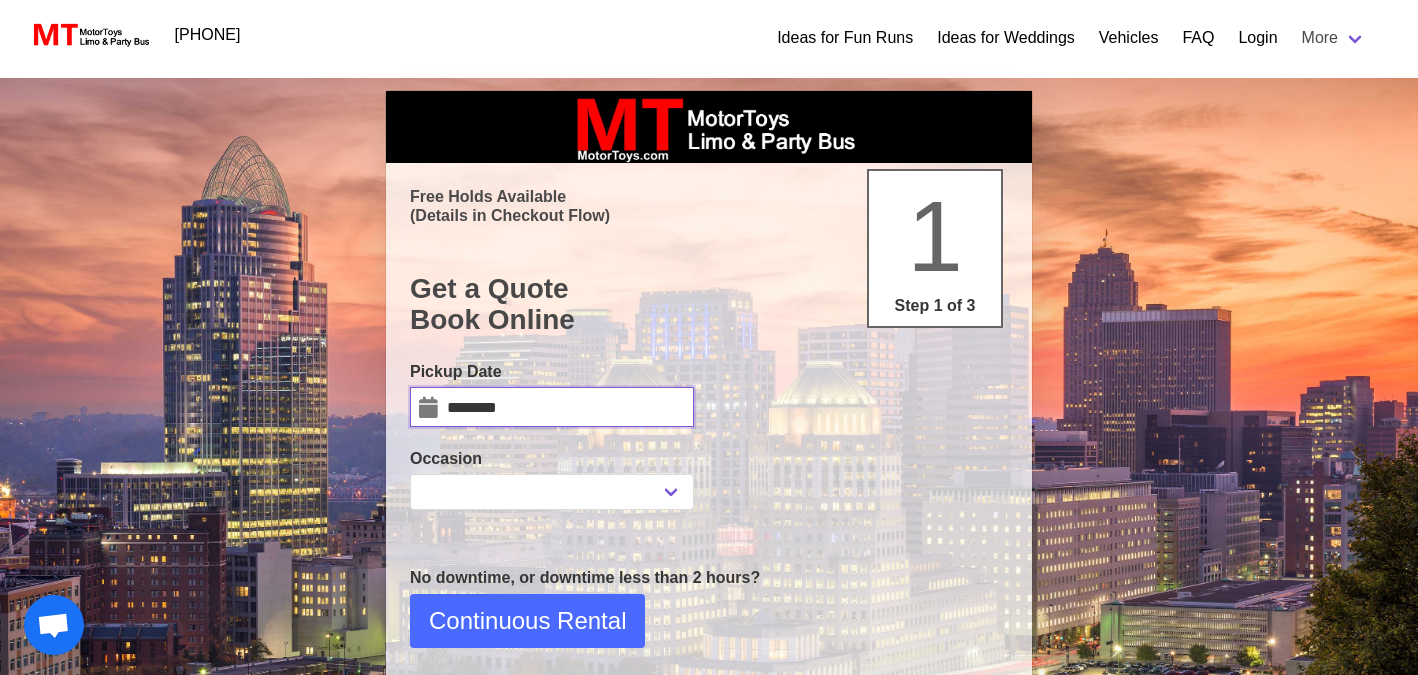 click on "********" at bounding box center (552, 407) 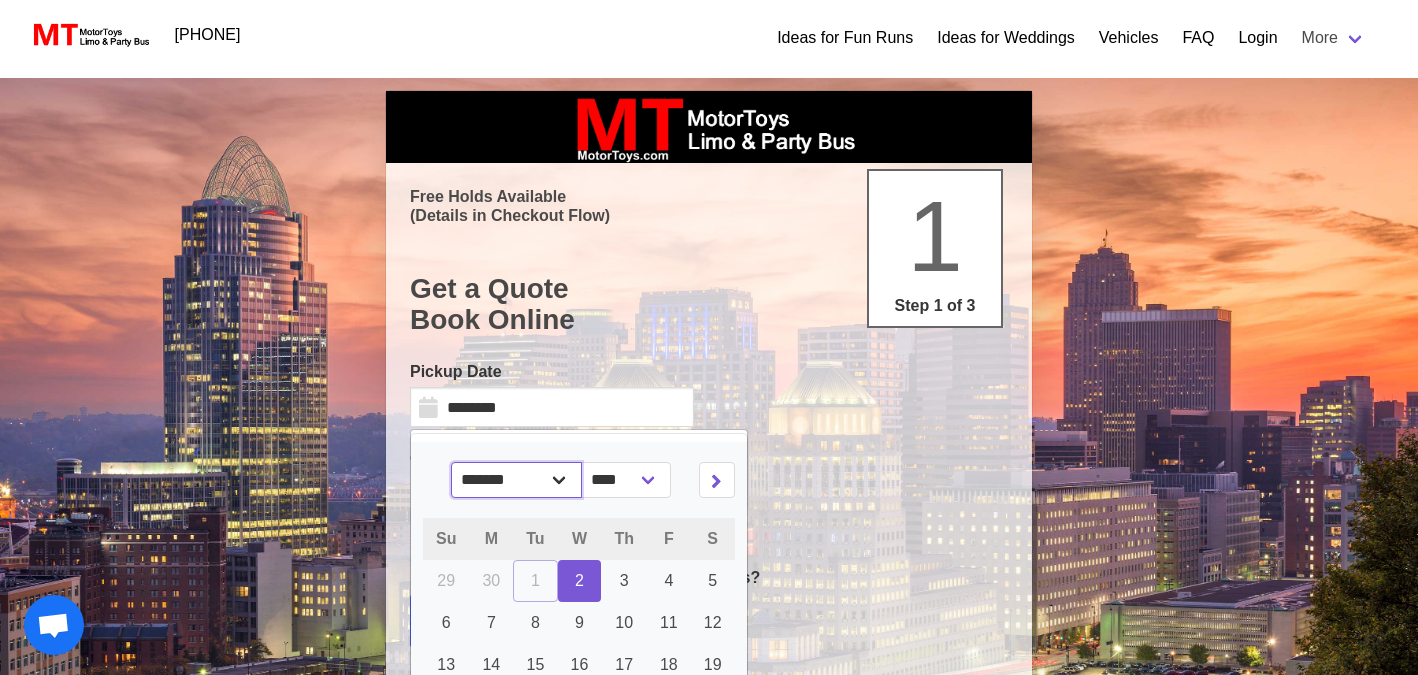 click on "******* ******** ***** ***** *** **** **** ****** ********* ******* ******** ********" at bounding box center (517, 480) 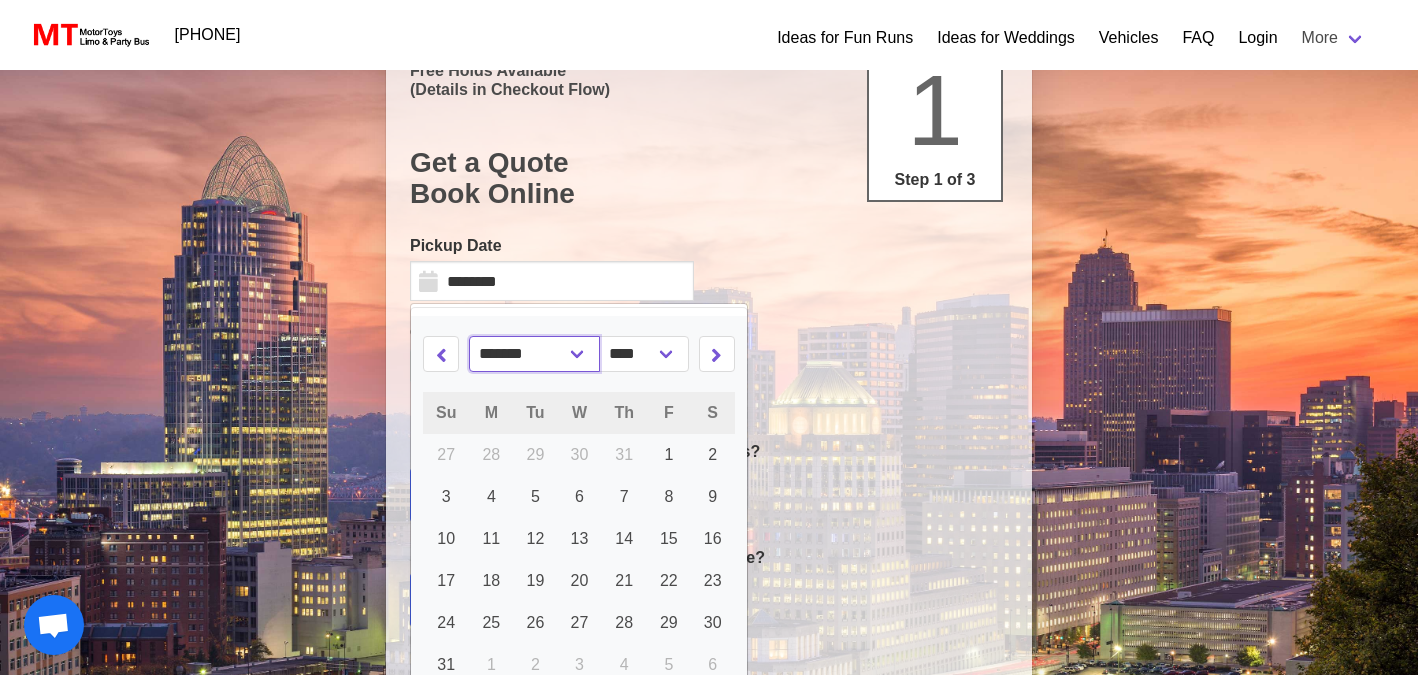 scroll, scrollTop: 130, scrollLeft: 0, axis: vertical 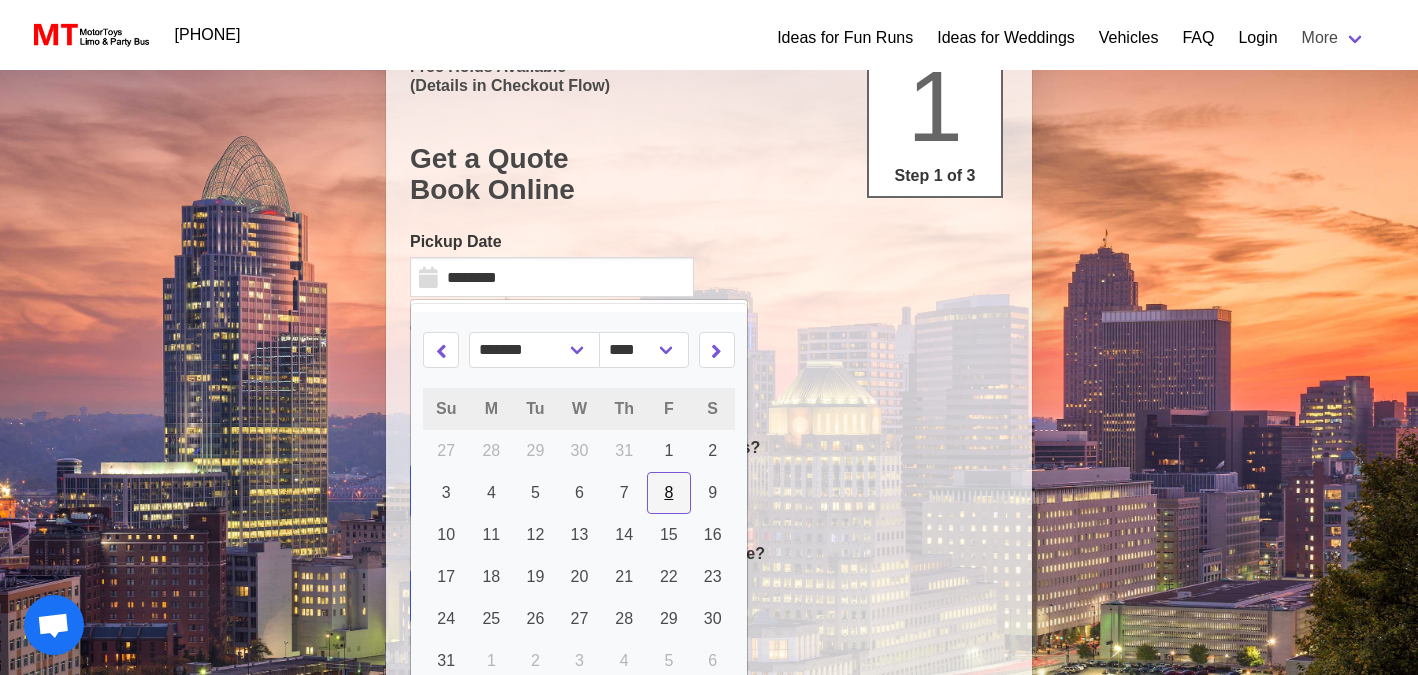 click on "8" at bounding box center [669, 451] 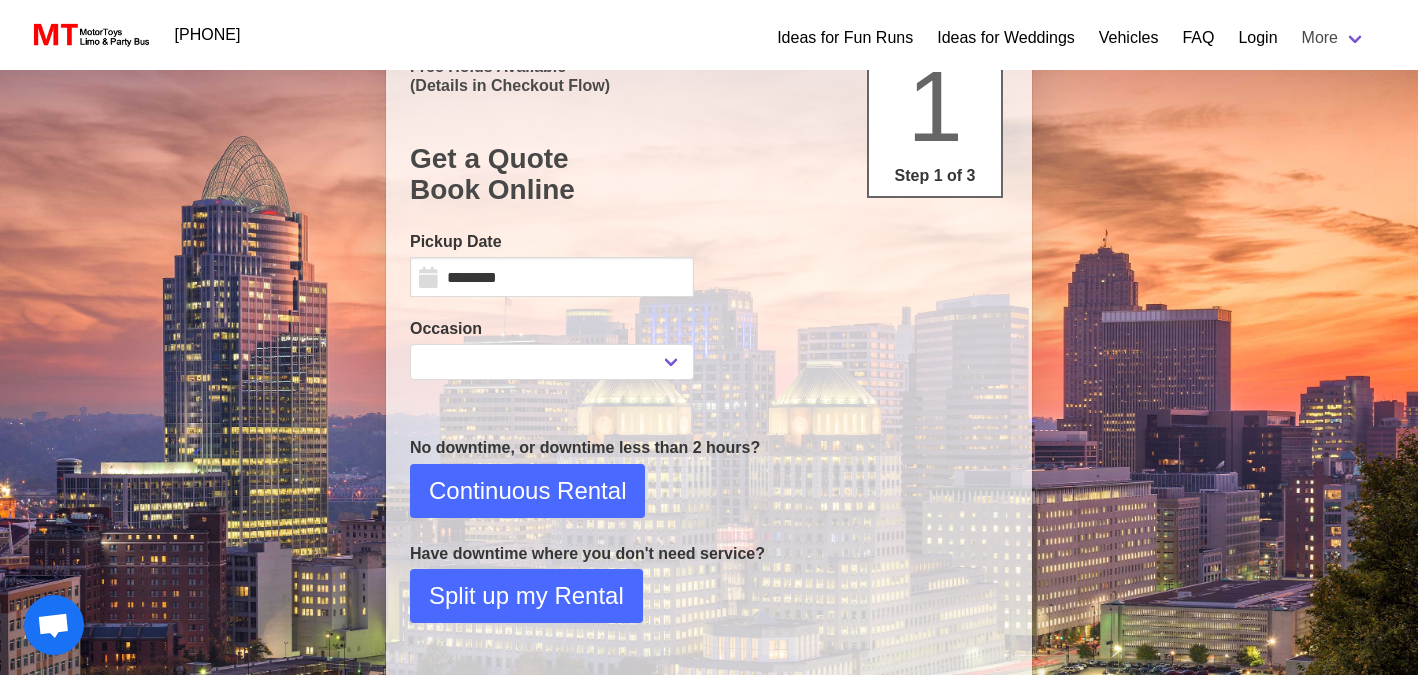 click on "**********" at bounding box center (709, 471) 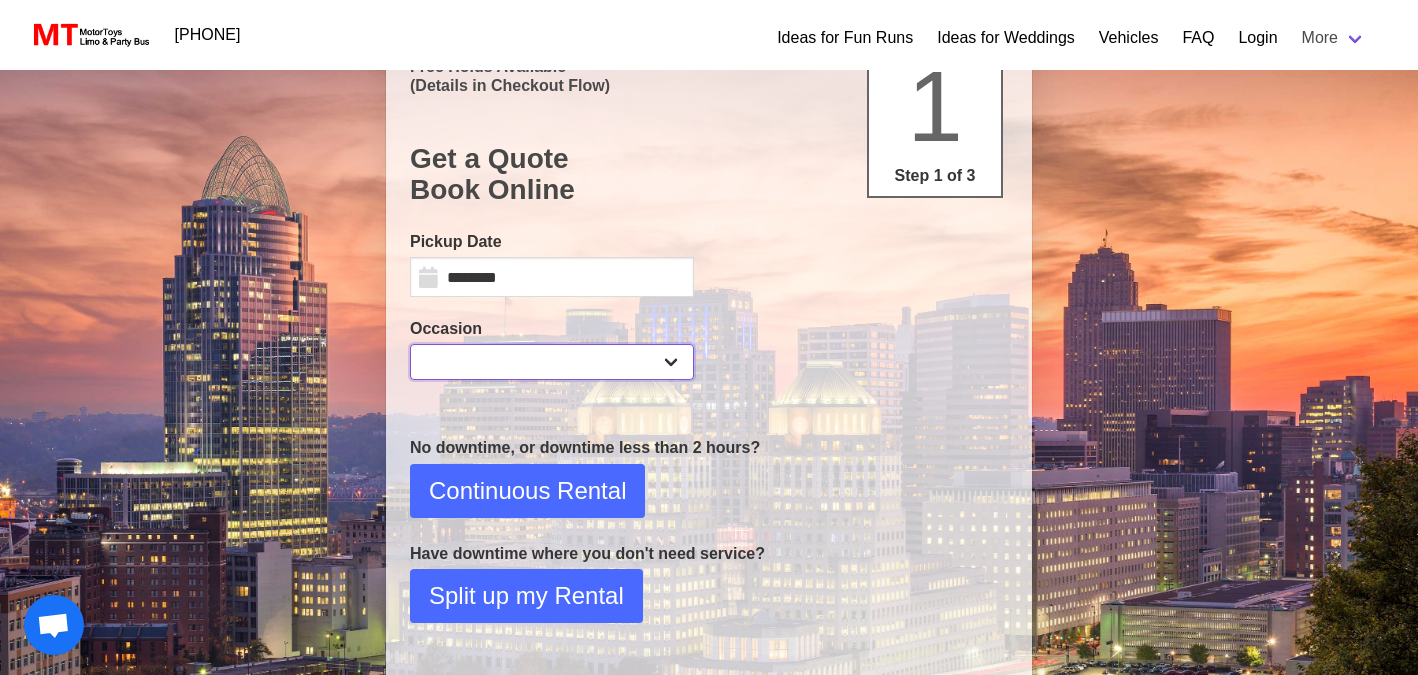 click on "**********" at bounding box center (552, 362) 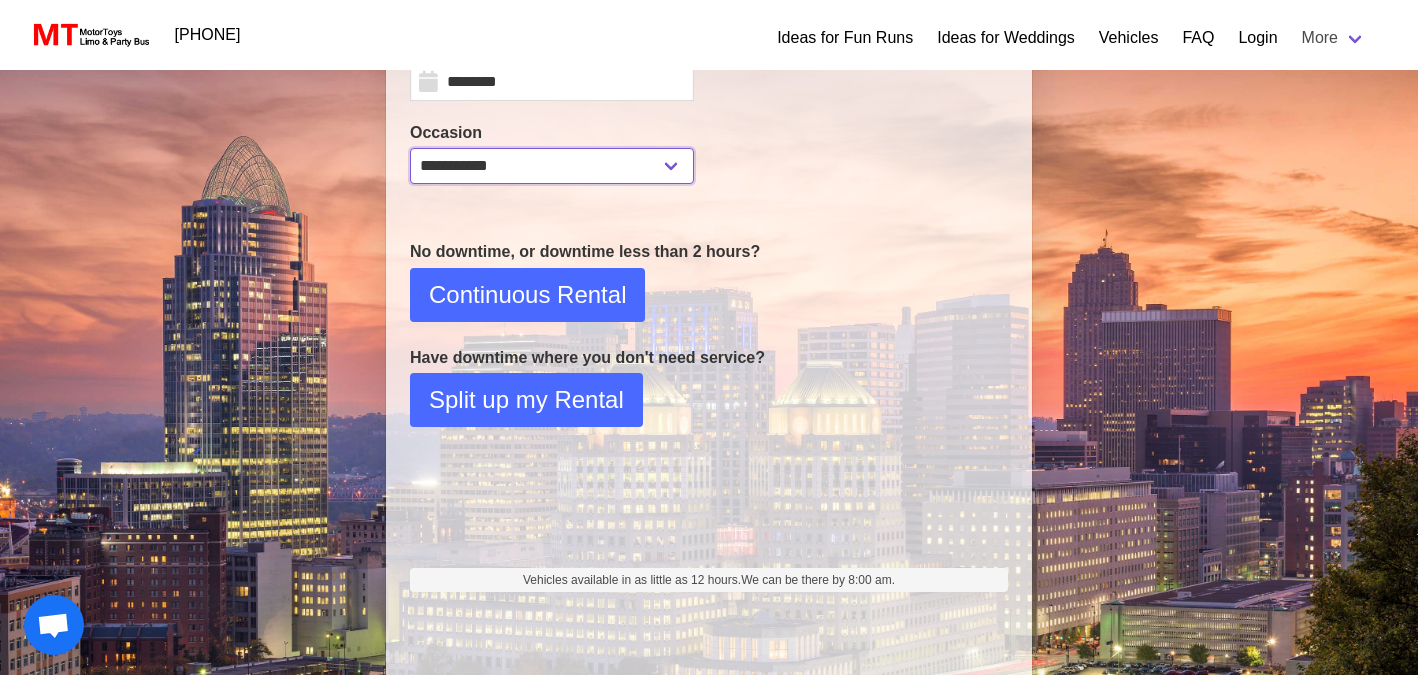 scroll, scrollTop: 333, scrollLeft: 0, axis: vertical 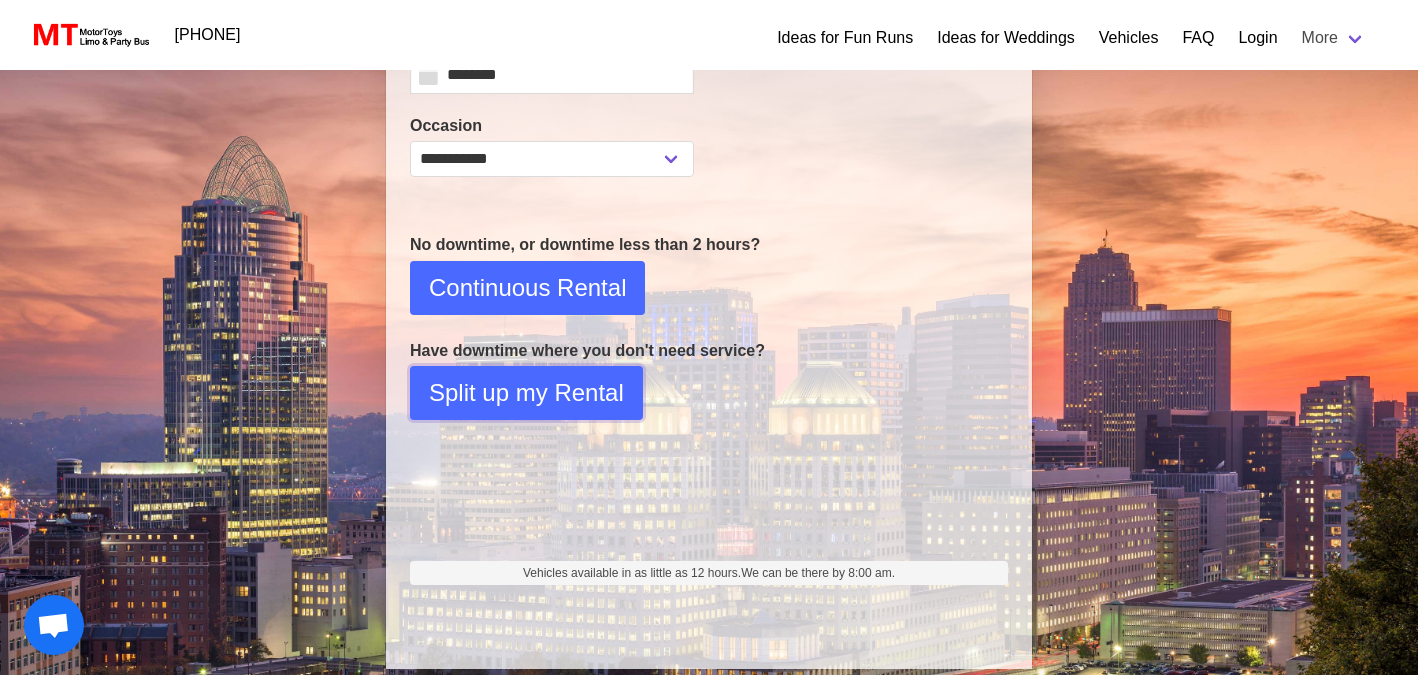 click on "Split up my Rental" at bounding box center [527, 288] 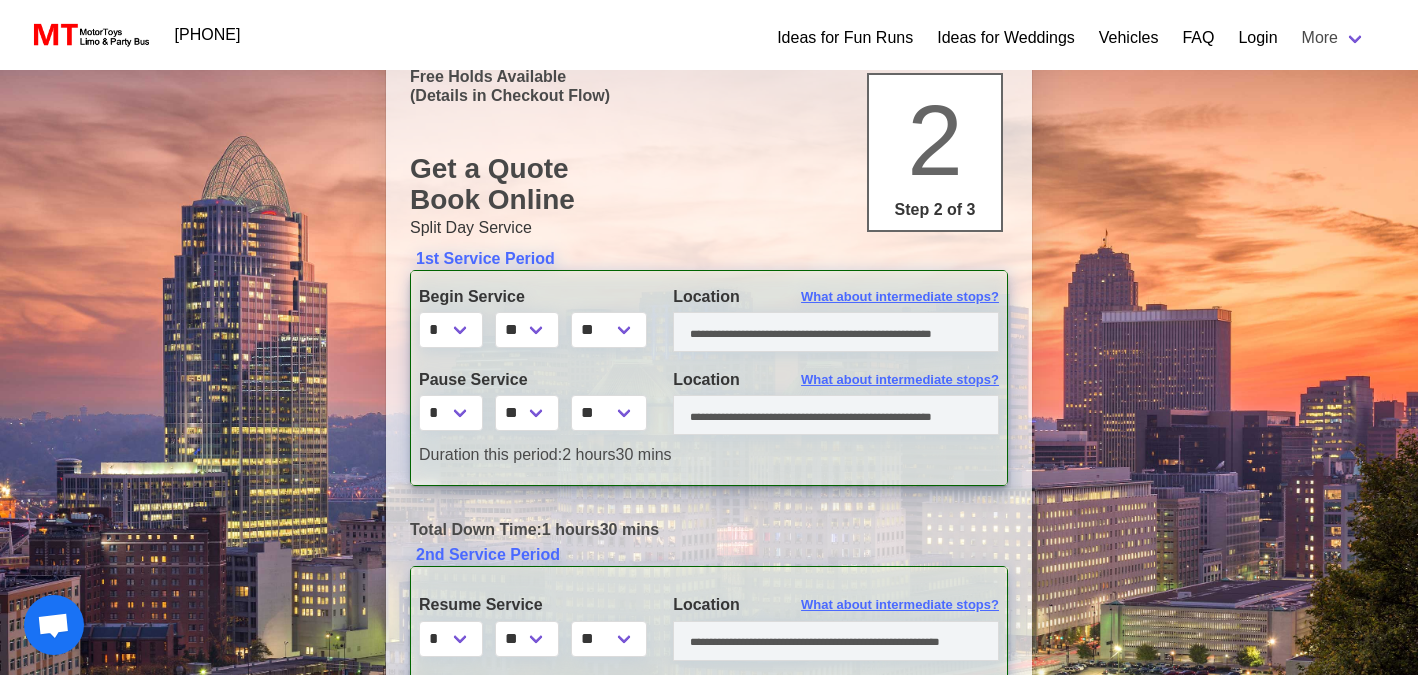 scroll, scrollTop: 187, scrollLeft: 0, axis: vertical 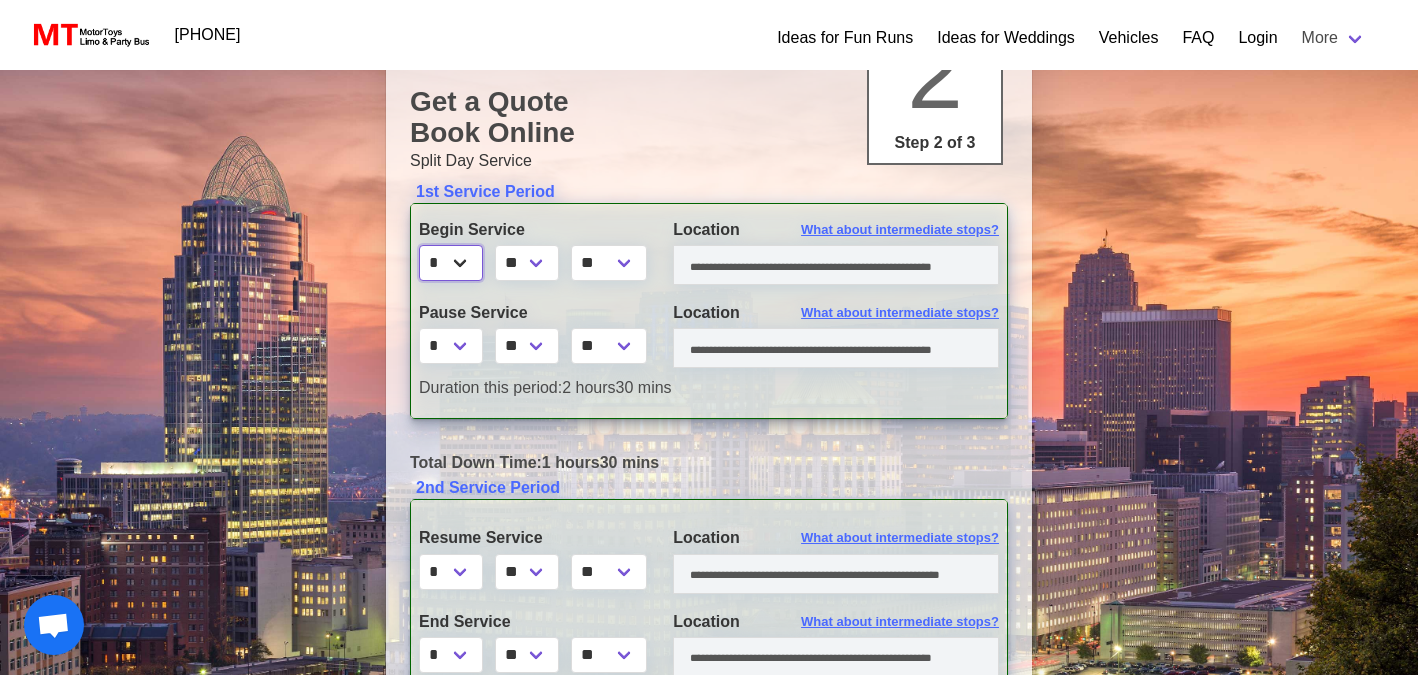 click on "* * * * * * * * * ** ** **" at bounding box center [451, 263] 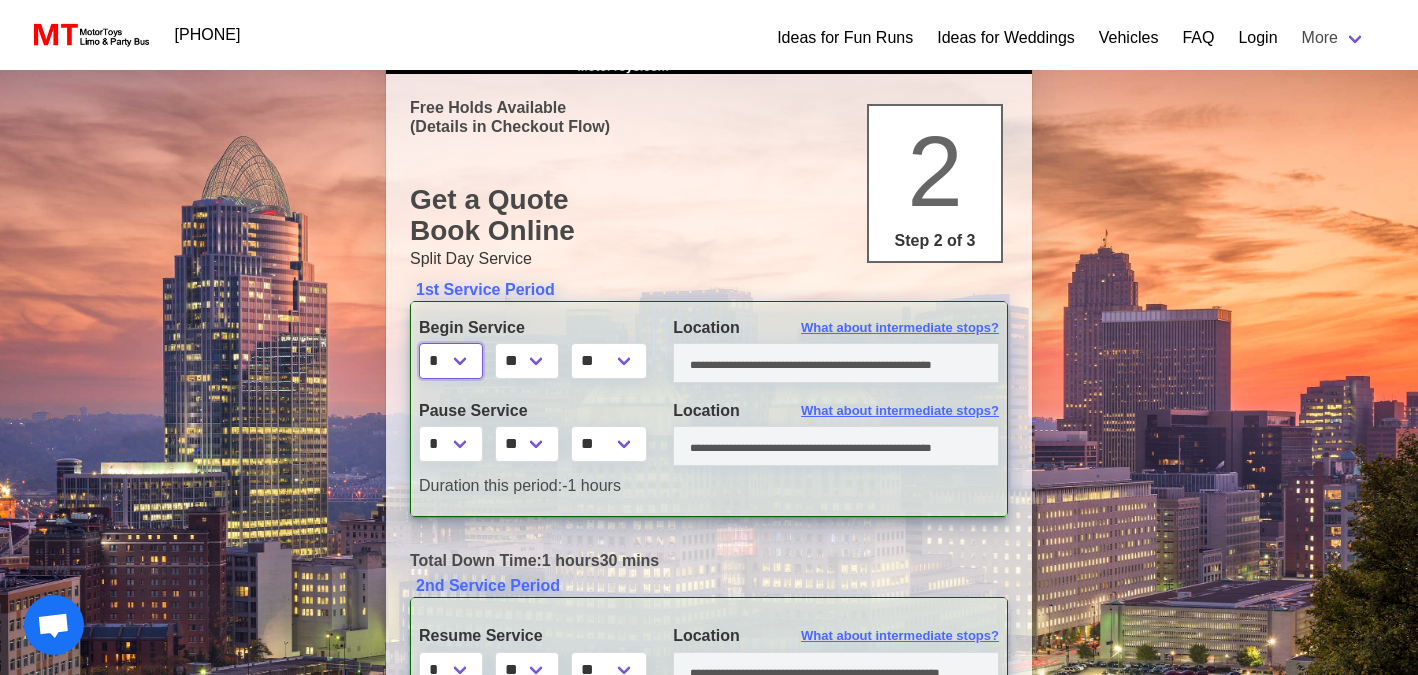 scroll, scrollTop: 81, scrollLeft: 0, axis: vertical 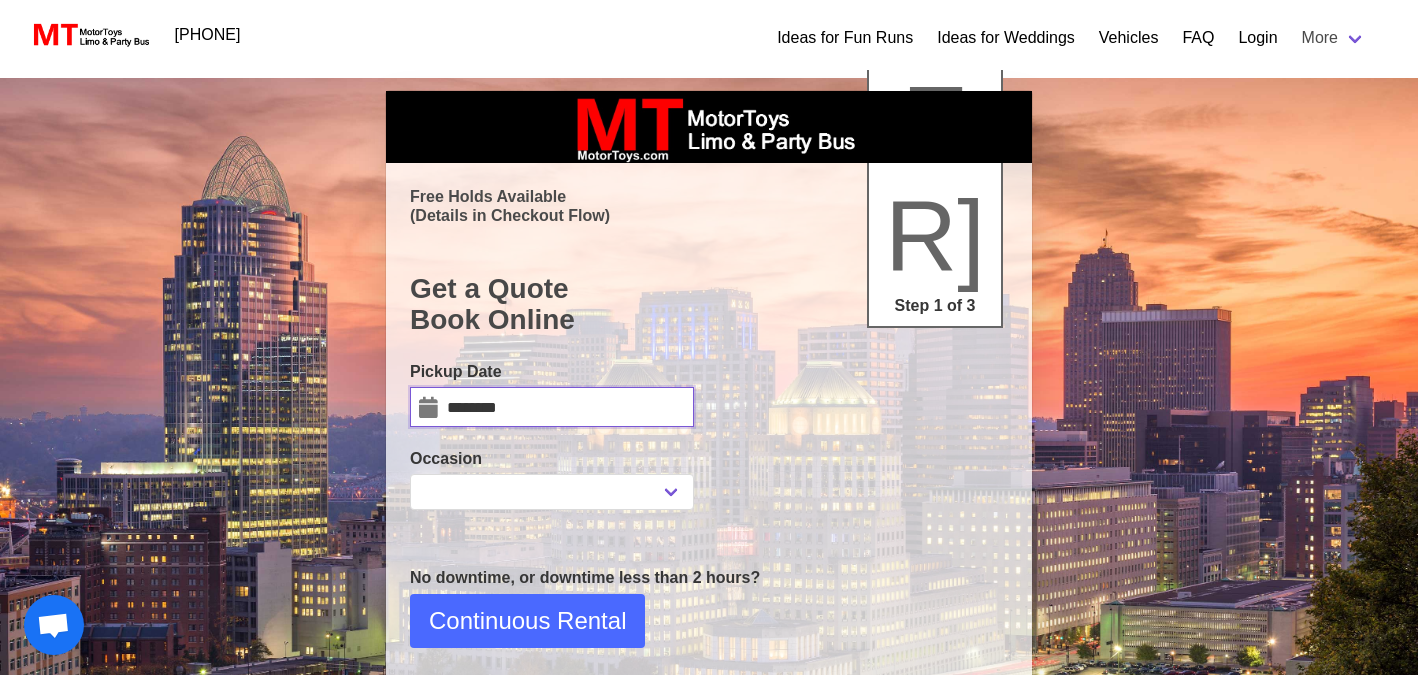 click on "********" at bounding box center [552, 407] 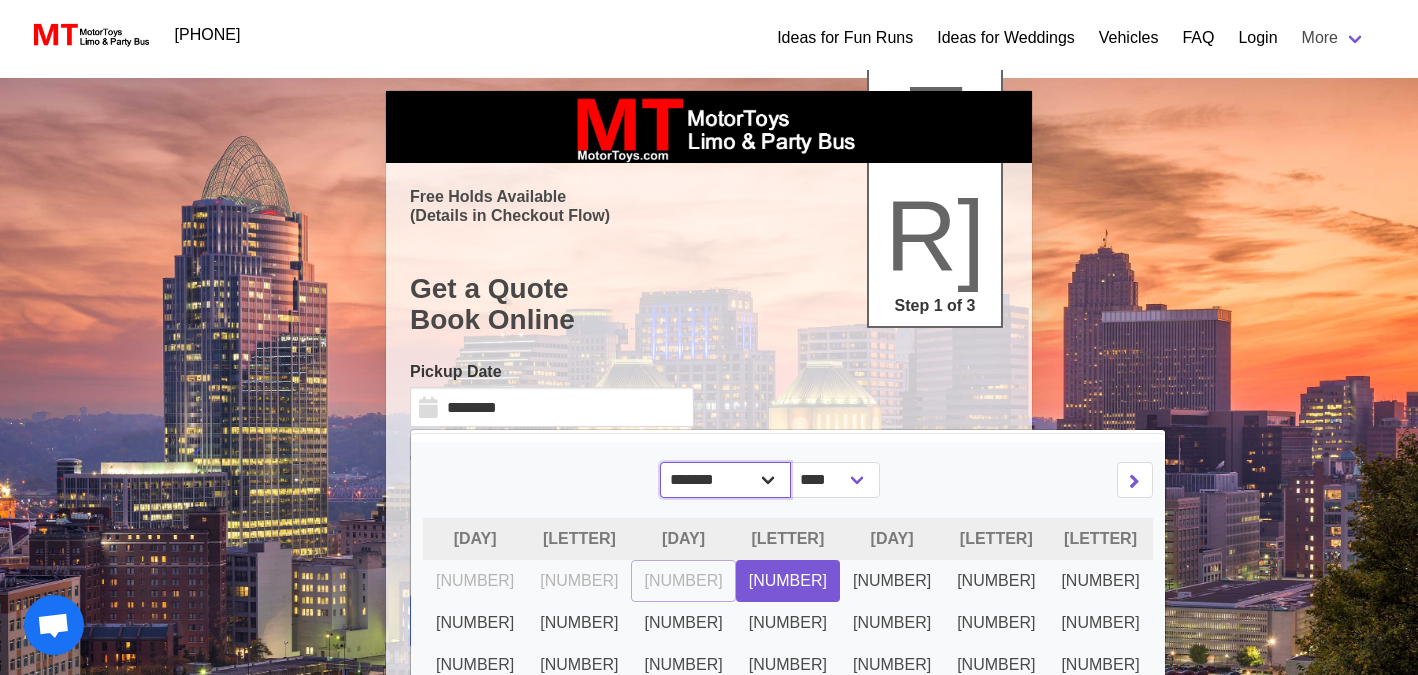 click on "******* ******** ***** ***** *** **** **** ****** ********* ******* ******** ********" at bounding box center (726, 480) 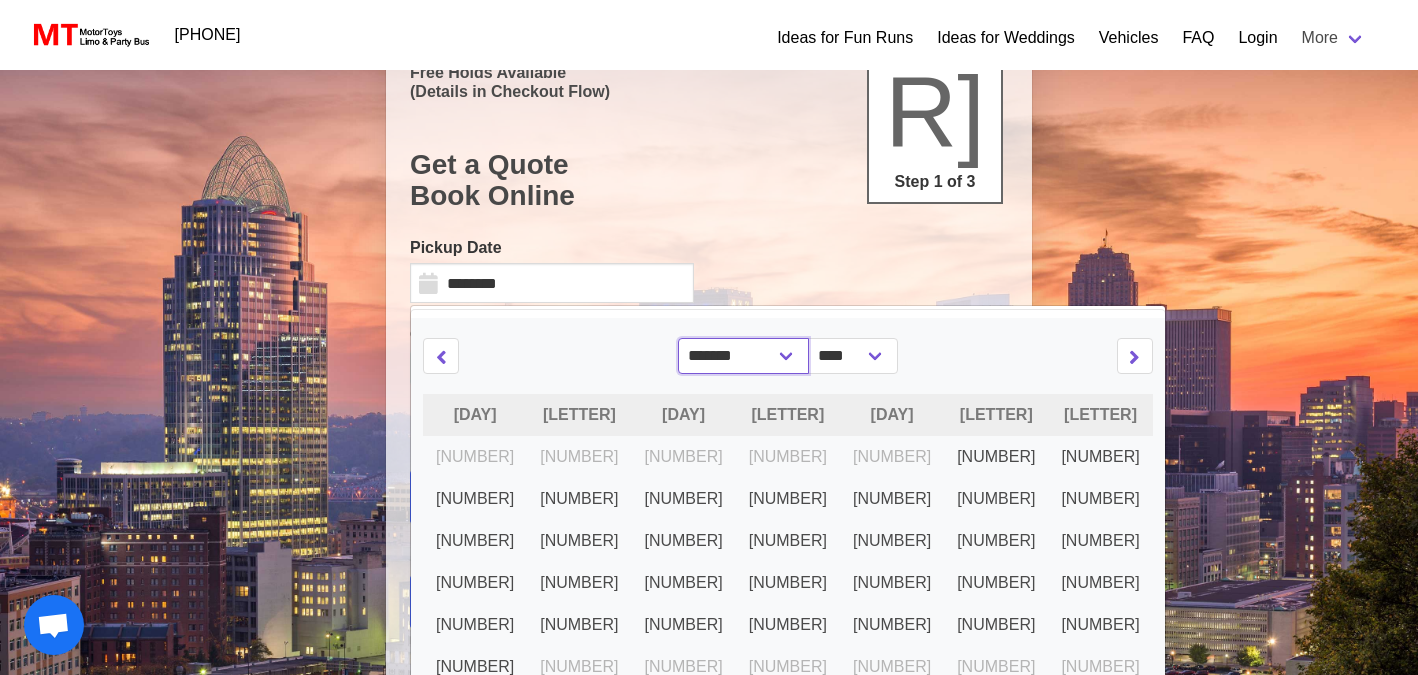 scroll, scrollTop: 125, scrollLeft: 0, axis: vertical 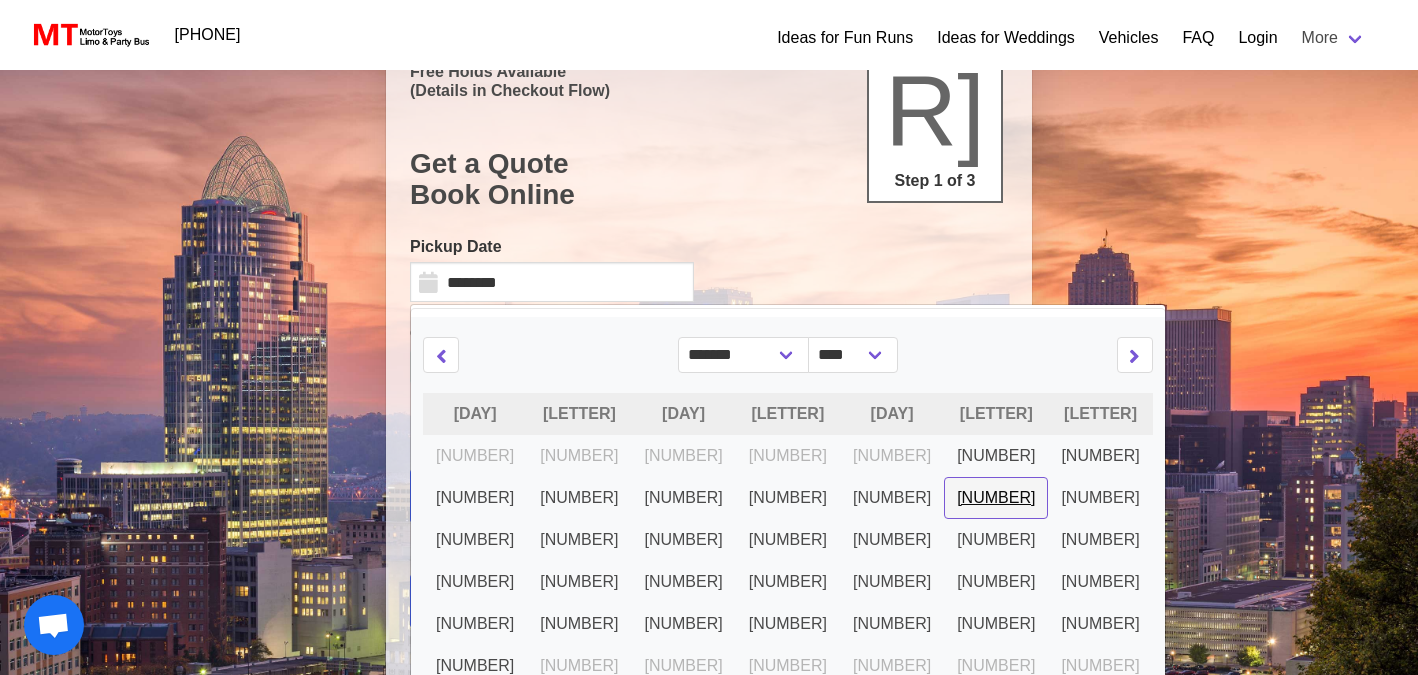 click on "[NUMBER]" at bounding box center [996, 455] 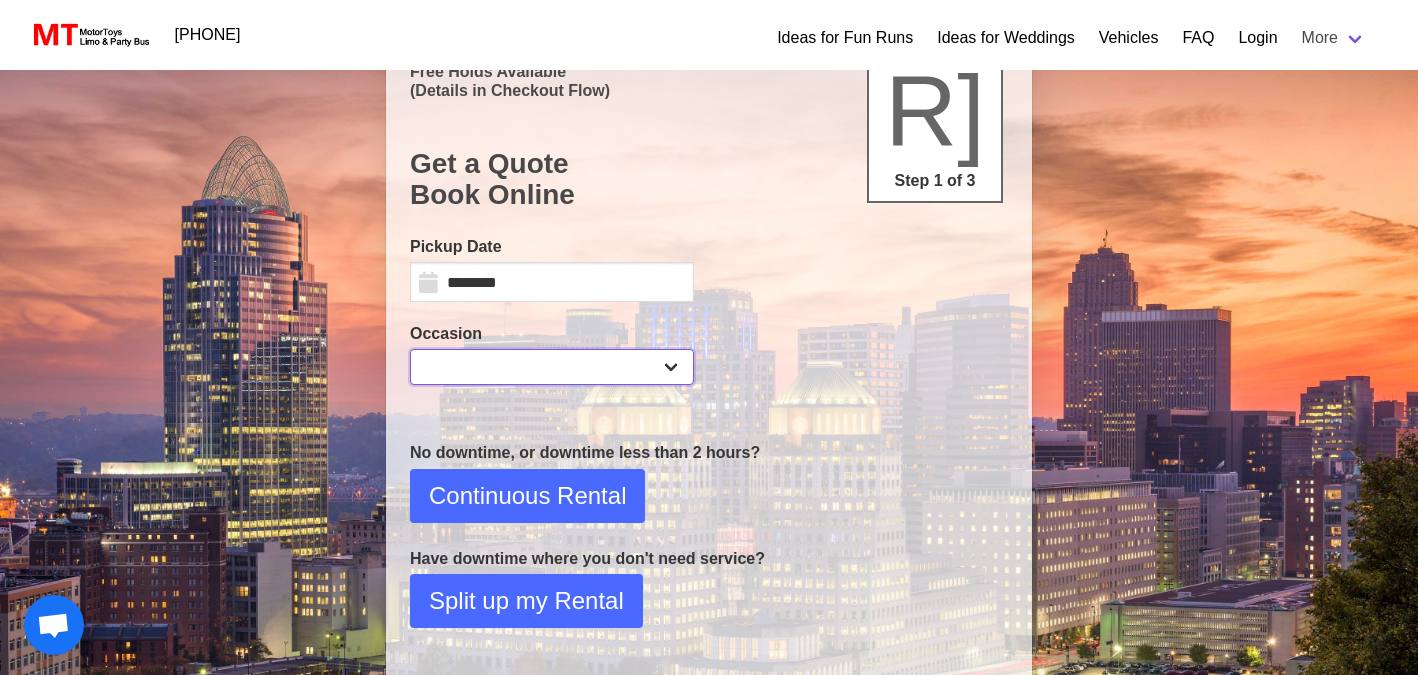 click on "**********" at bounding box center [552, 367] 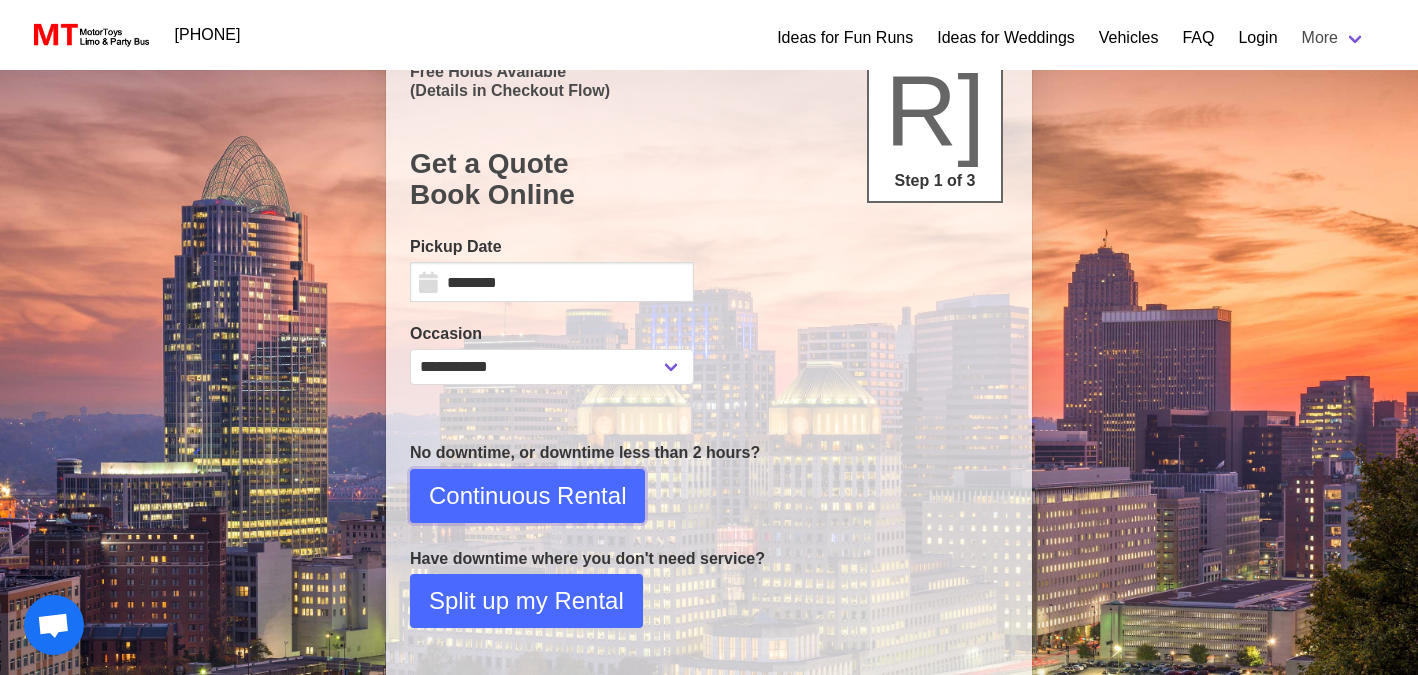 click on "Continuous Rental" at bounding box center (527, 496) 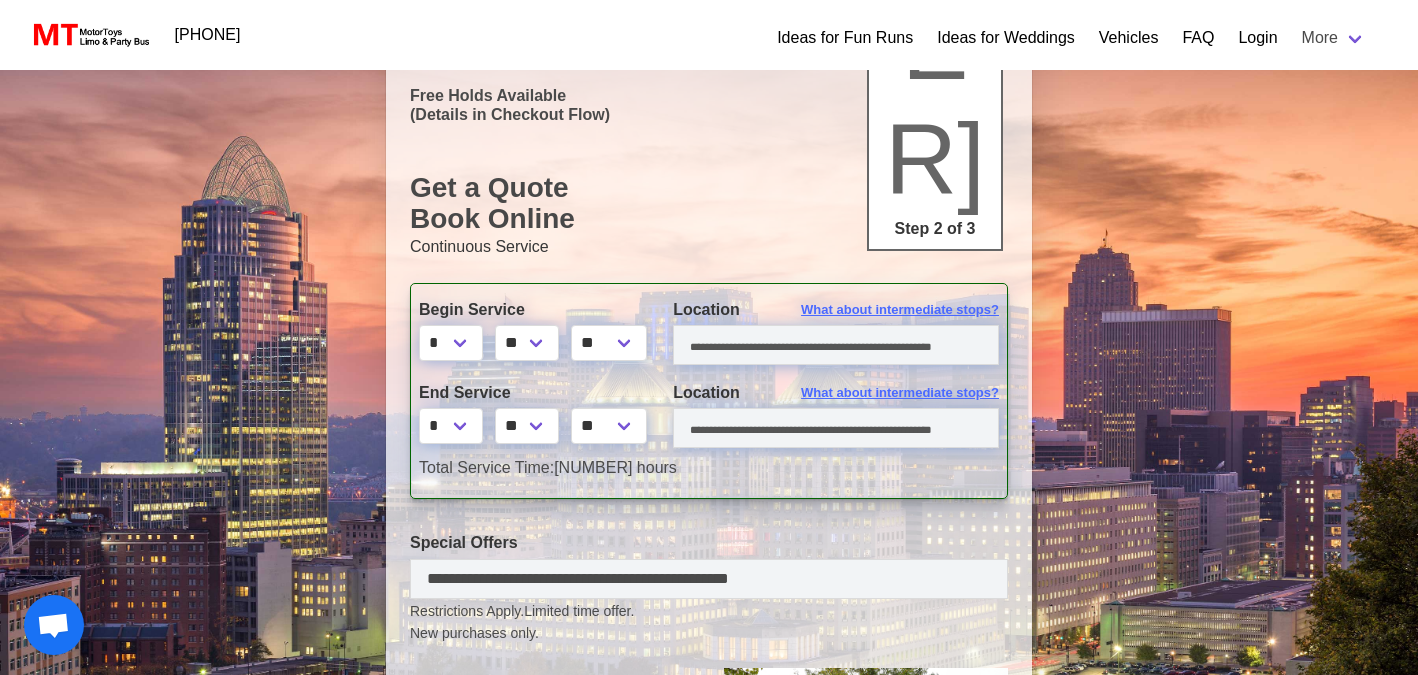 scroll, scrollTop: 112, scrollLeft: 0, axis: vertical 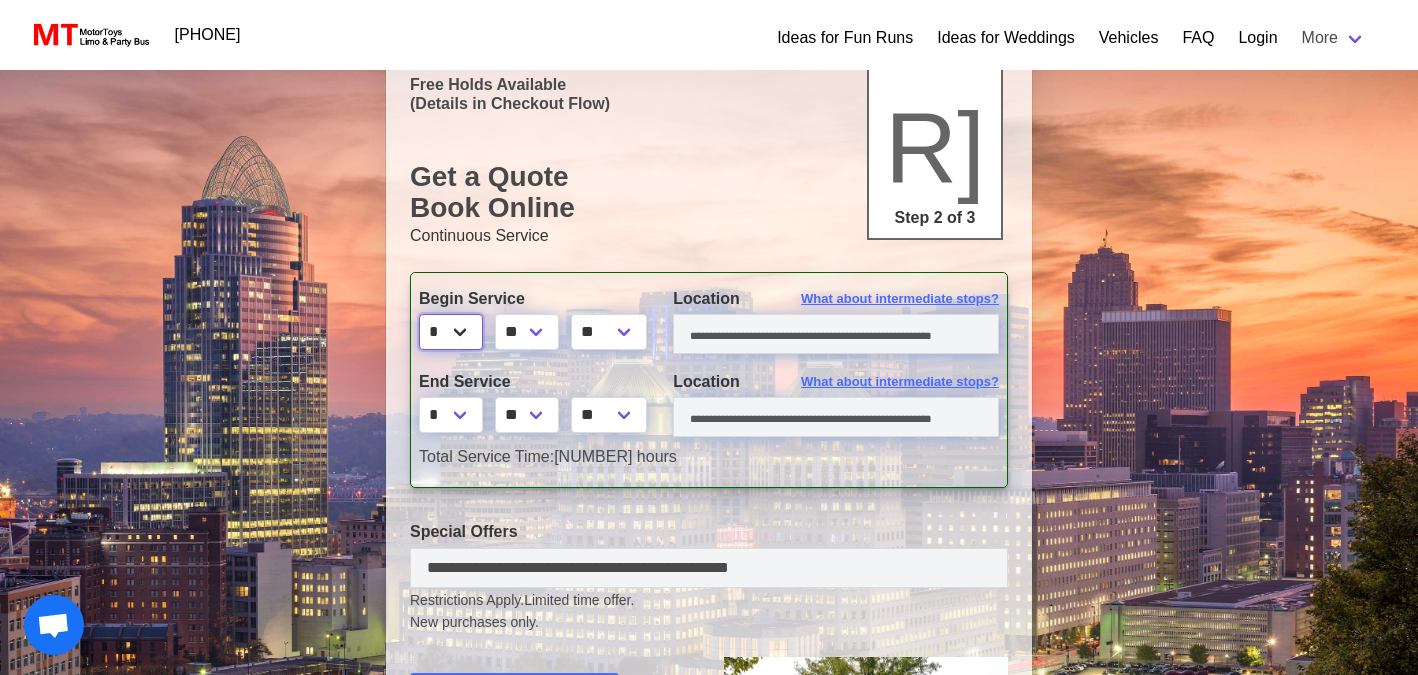 click on "* * * * * * * * * ** ** **" at bounding box center (451, 332) 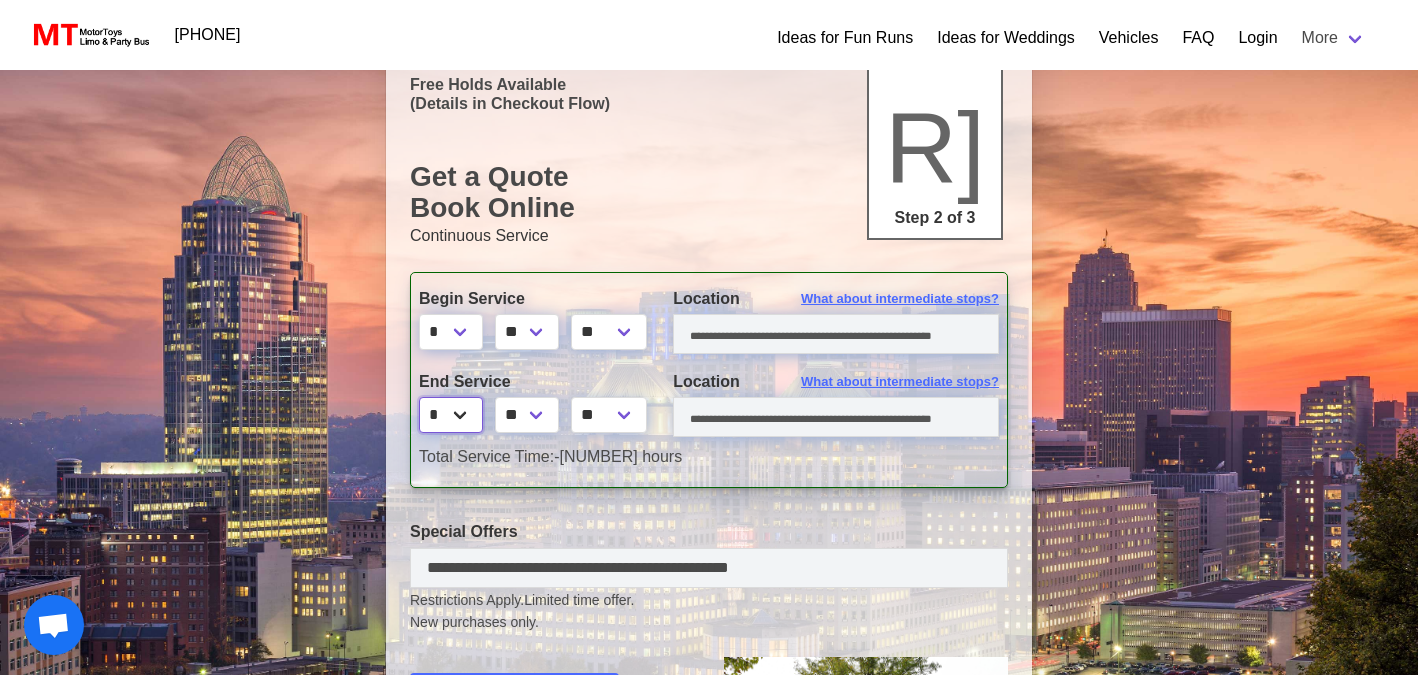 click on "* * * * * * * * * ** ** **" at bounding box center (451, 415) 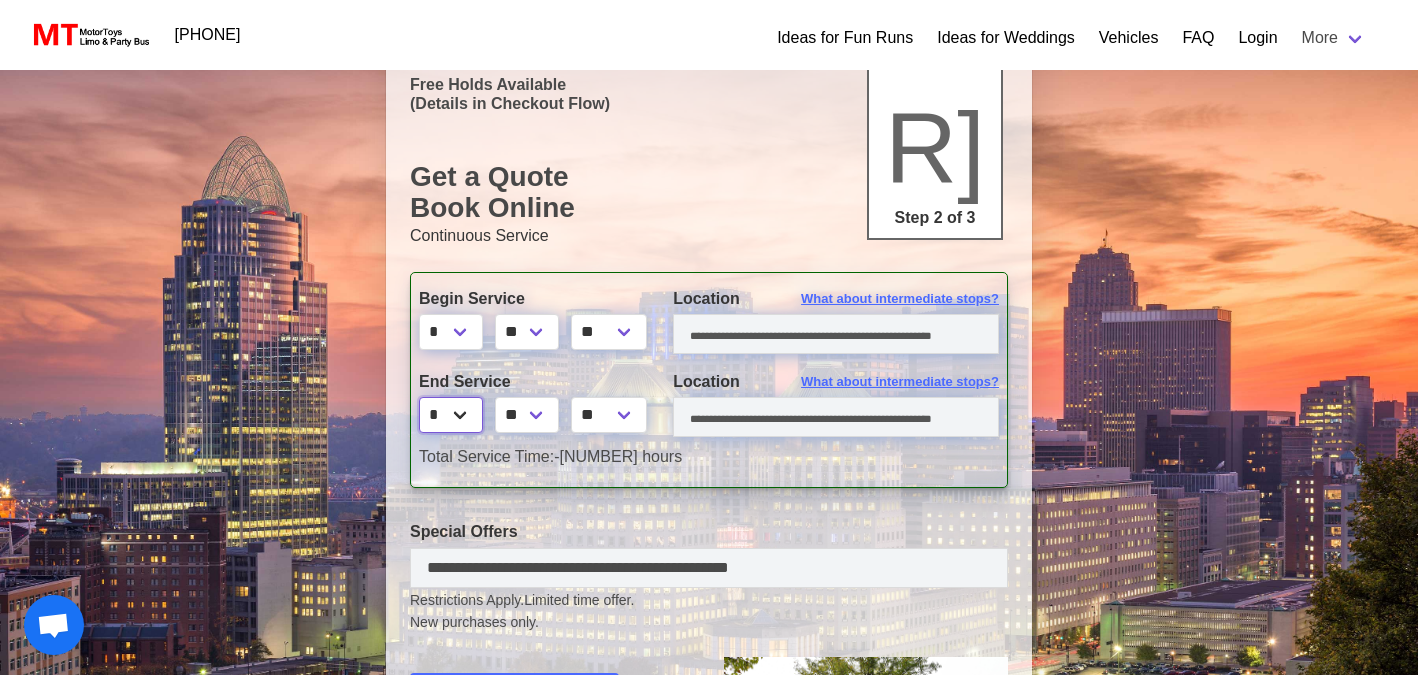select on "*" 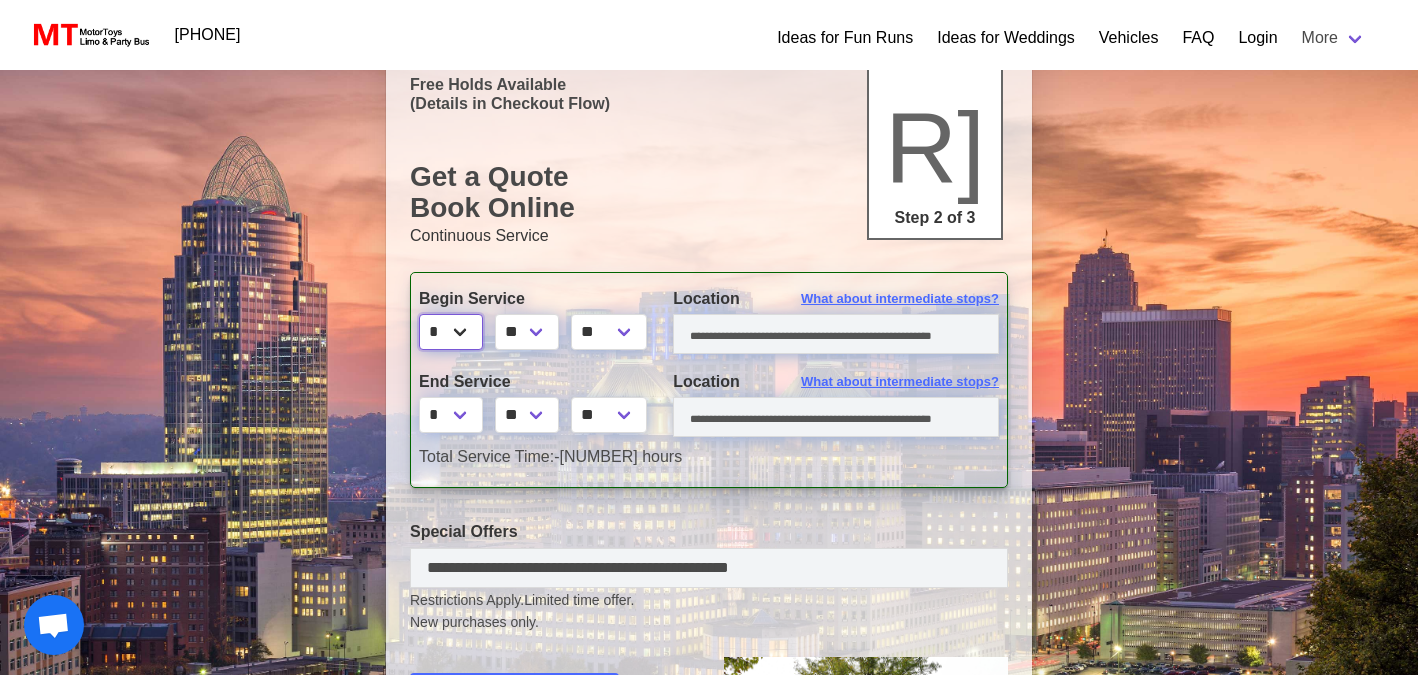 click on "* * * * * * * * * ** ** **" at bounding box center (451, 332) 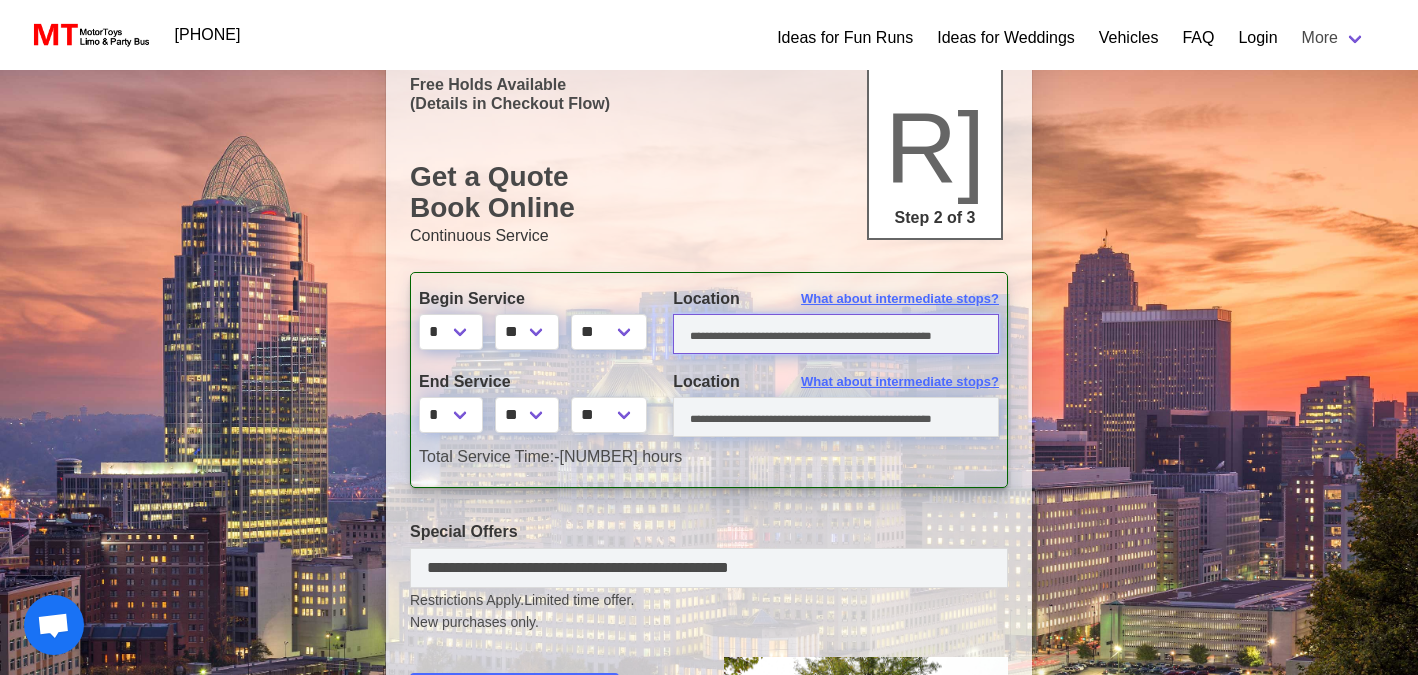 click at bounding box center [836, 334] 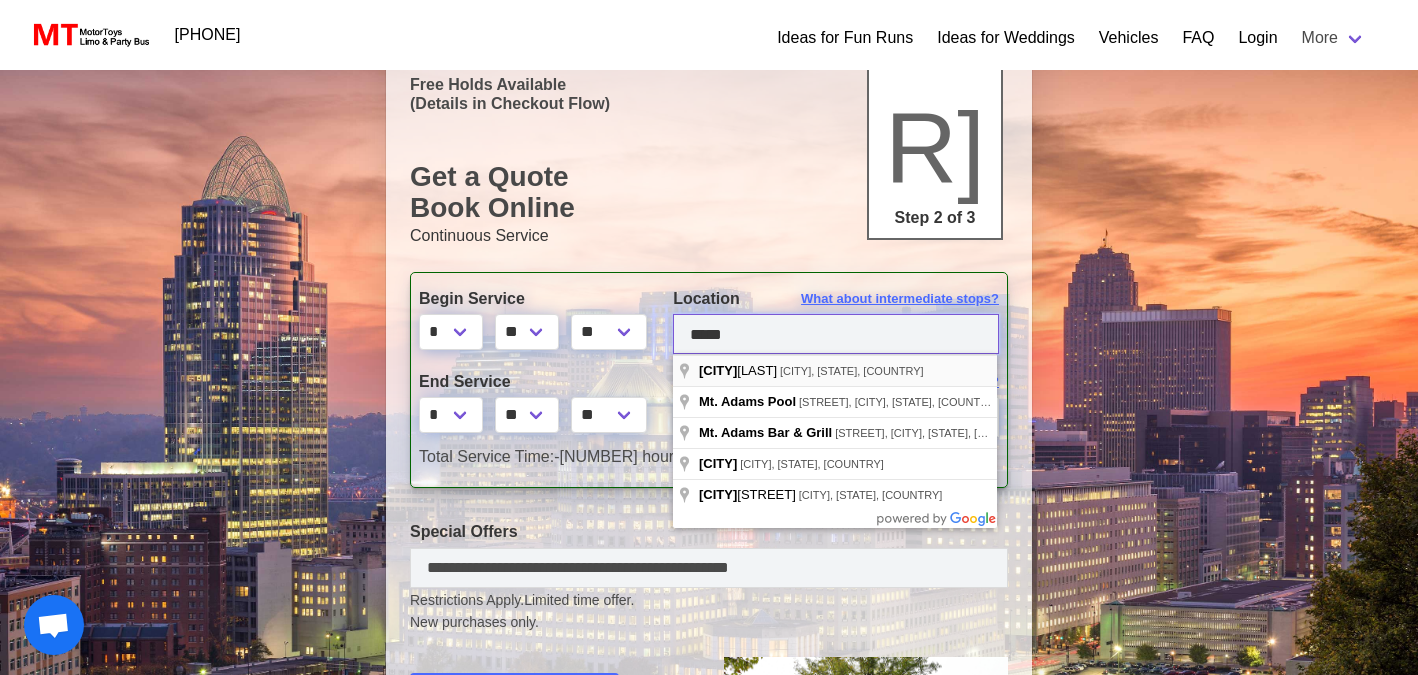 type on "*****" 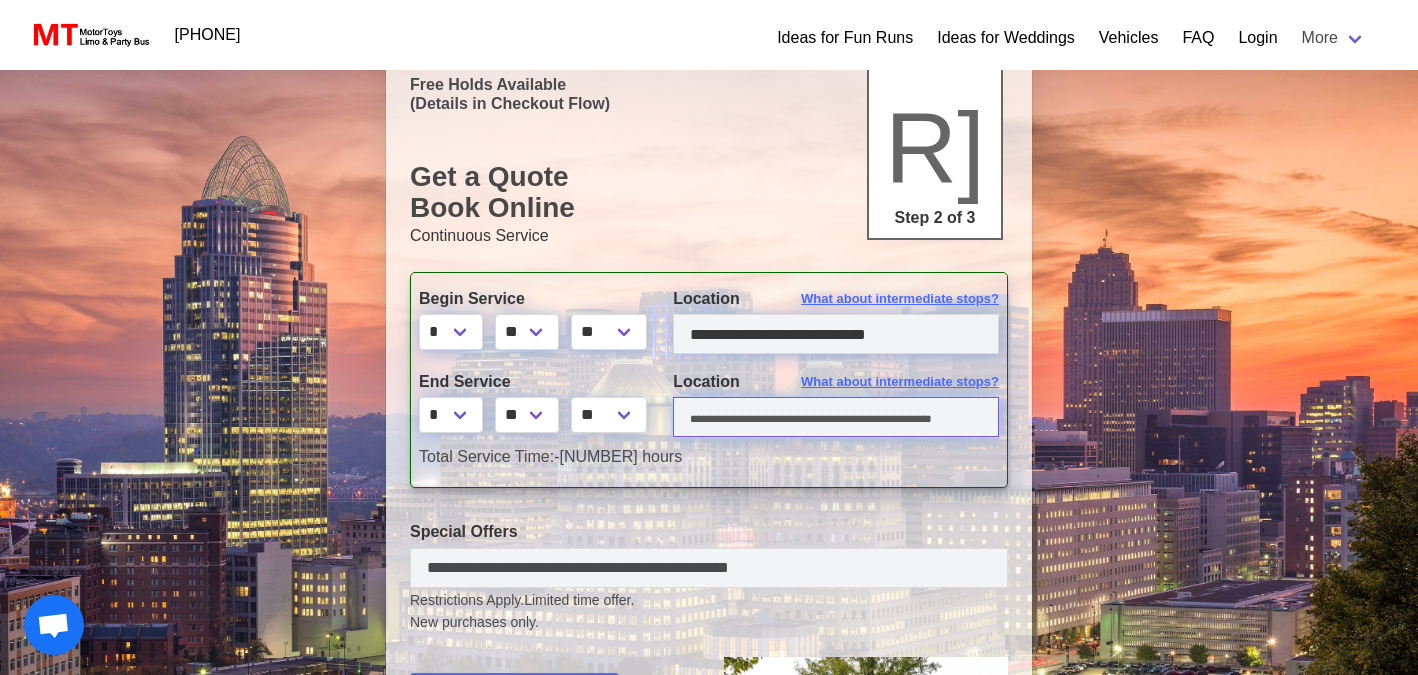 click at bounding box center [836, 417] 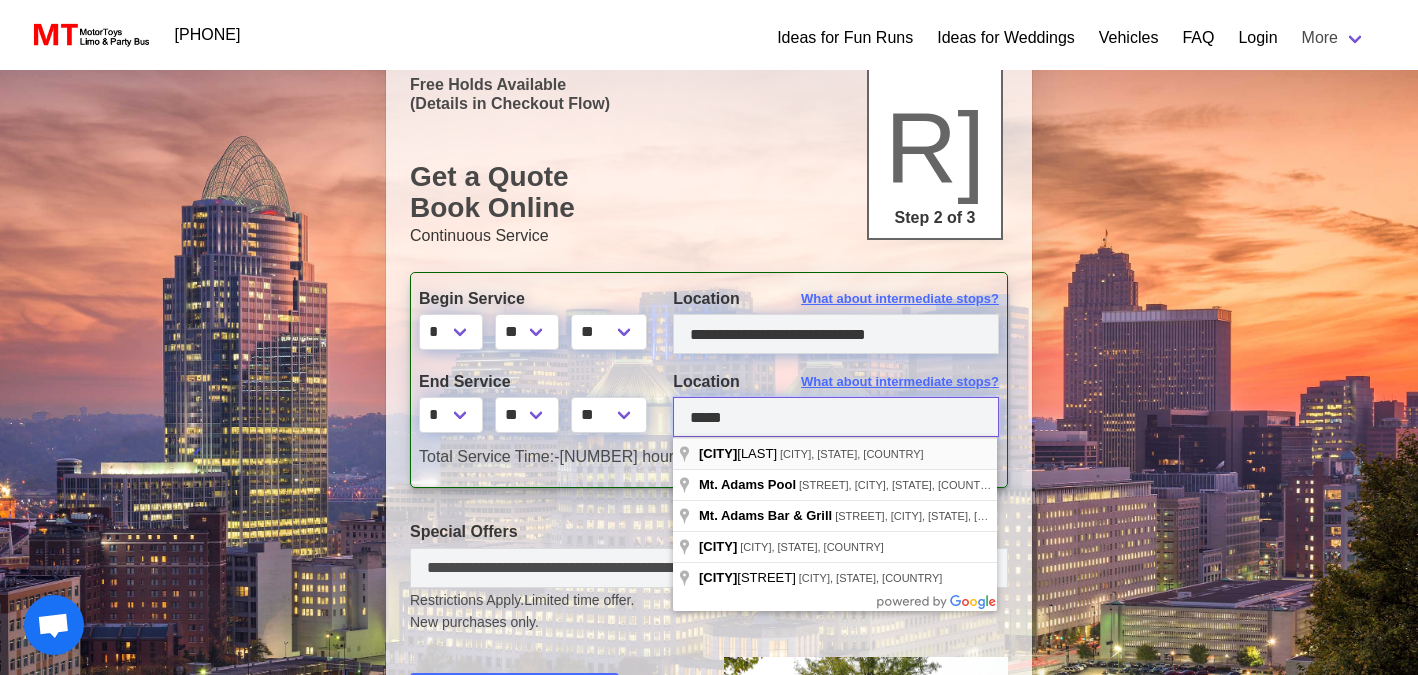 type on "*****" 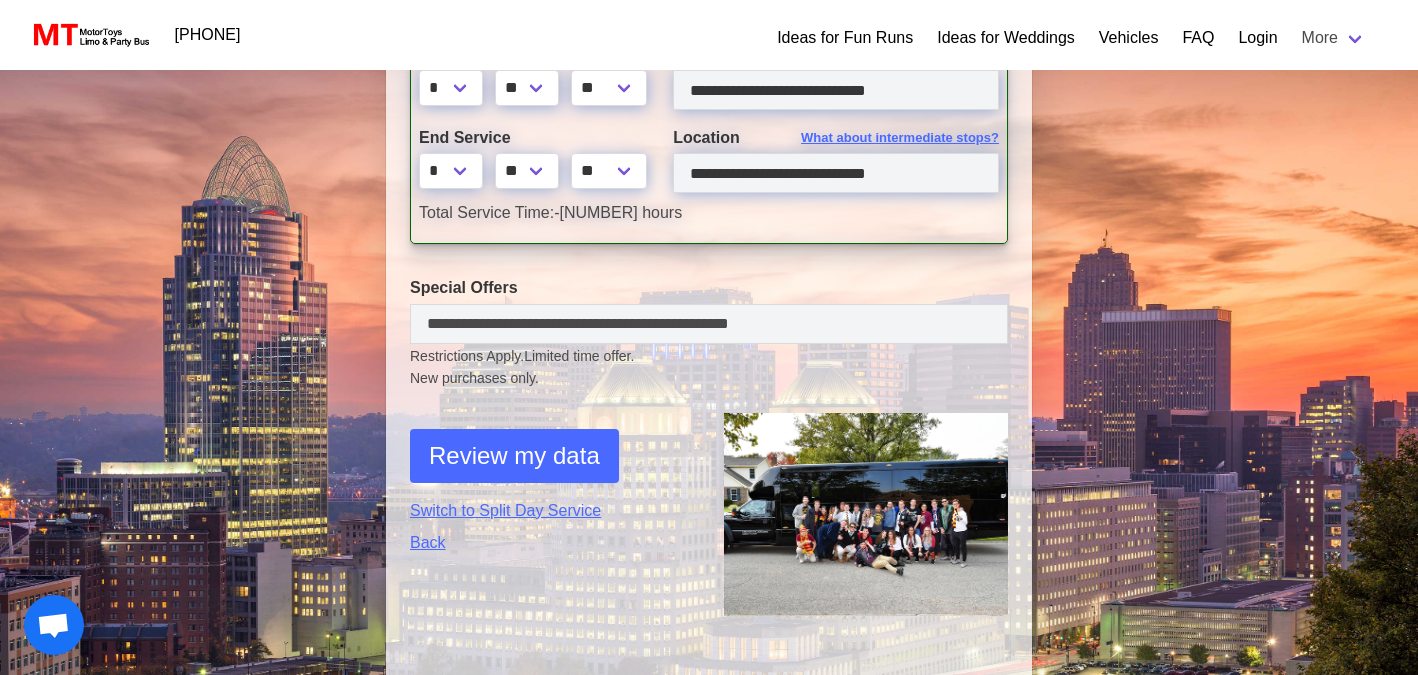 scroll, scrollTop: 380, scrollLeft: 0, axis: vertical 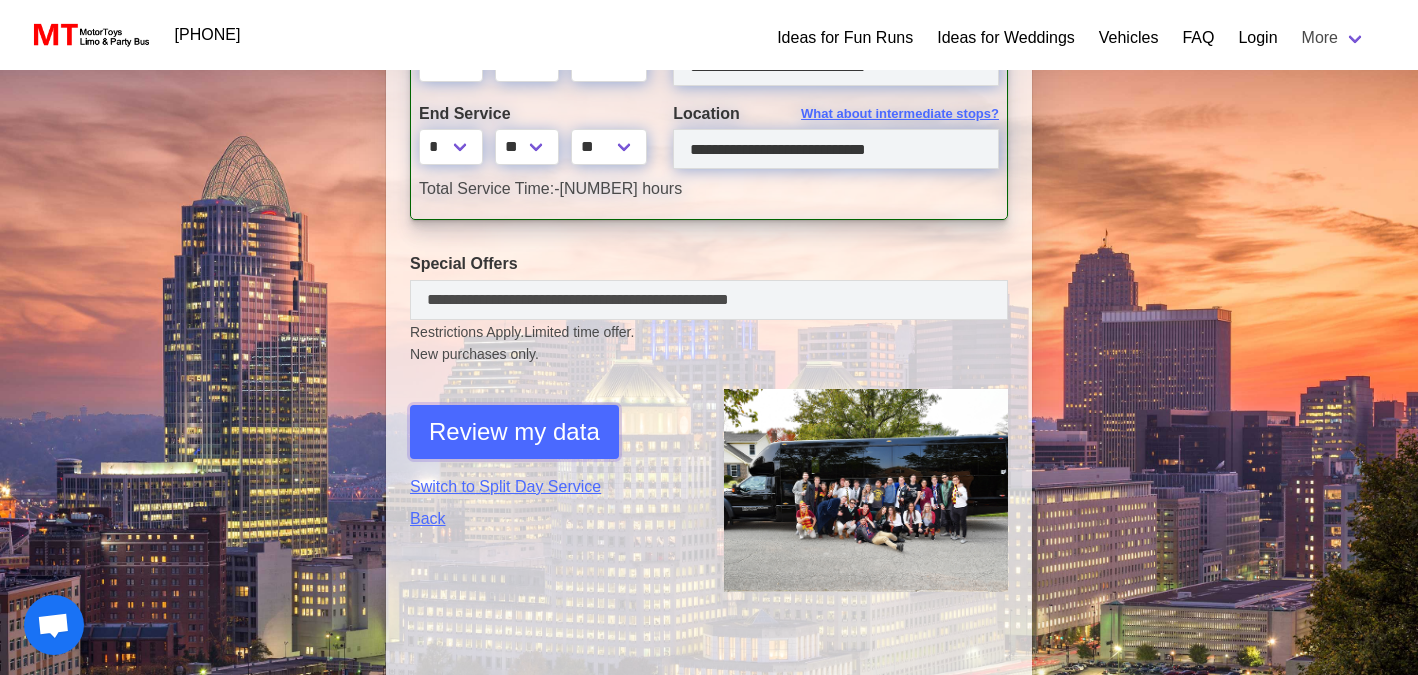 click on "Review my data" at bounding box center [514, 432] 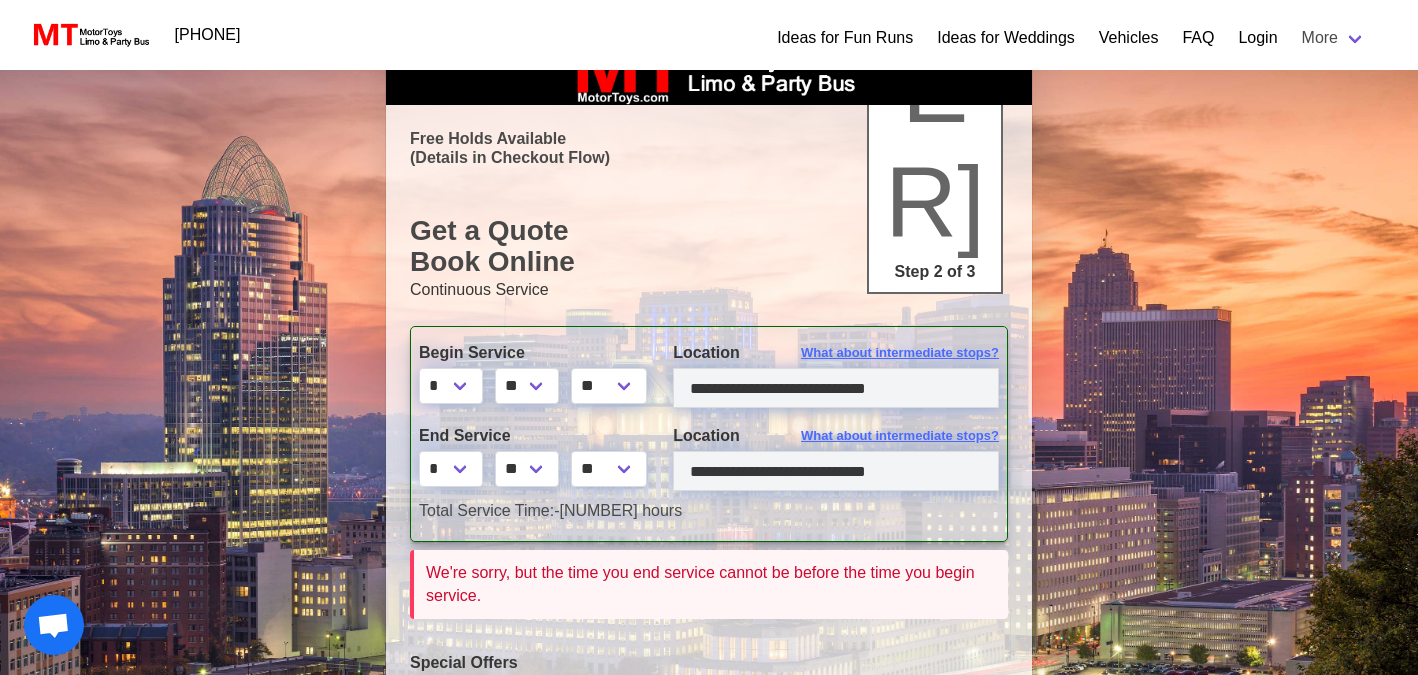 scroll, scrollTop: 64, scrollLeft: 0, axis: vertical 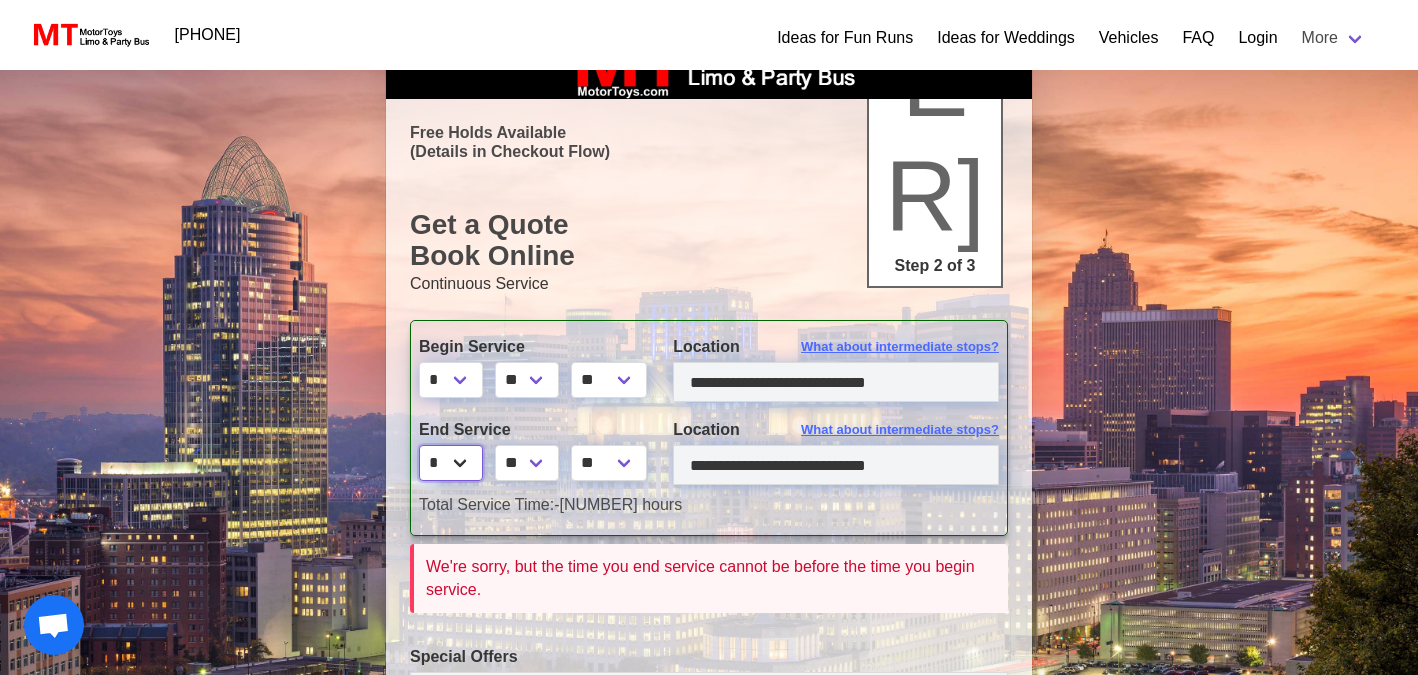 click on "* * * * * * * * * ** ** **" at bounding box center (451, 463) 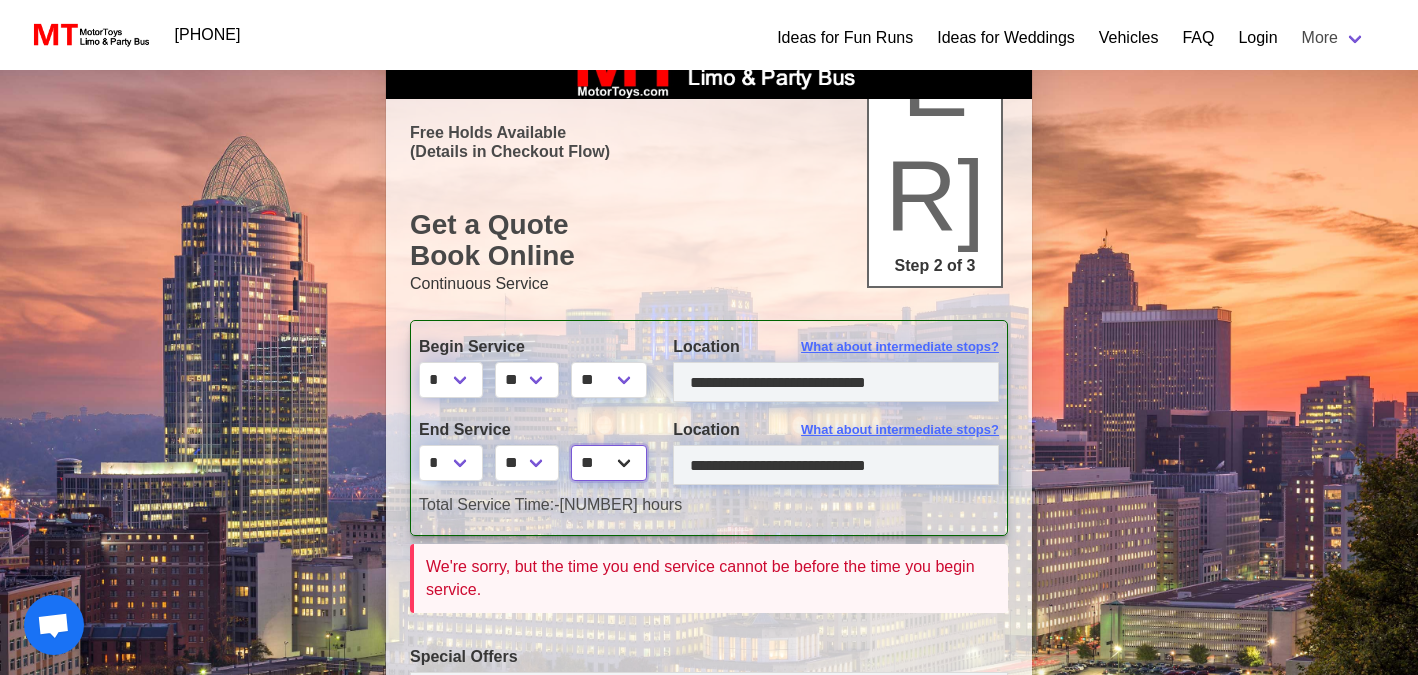 click on "**   **" at bounding box center [609, 463] 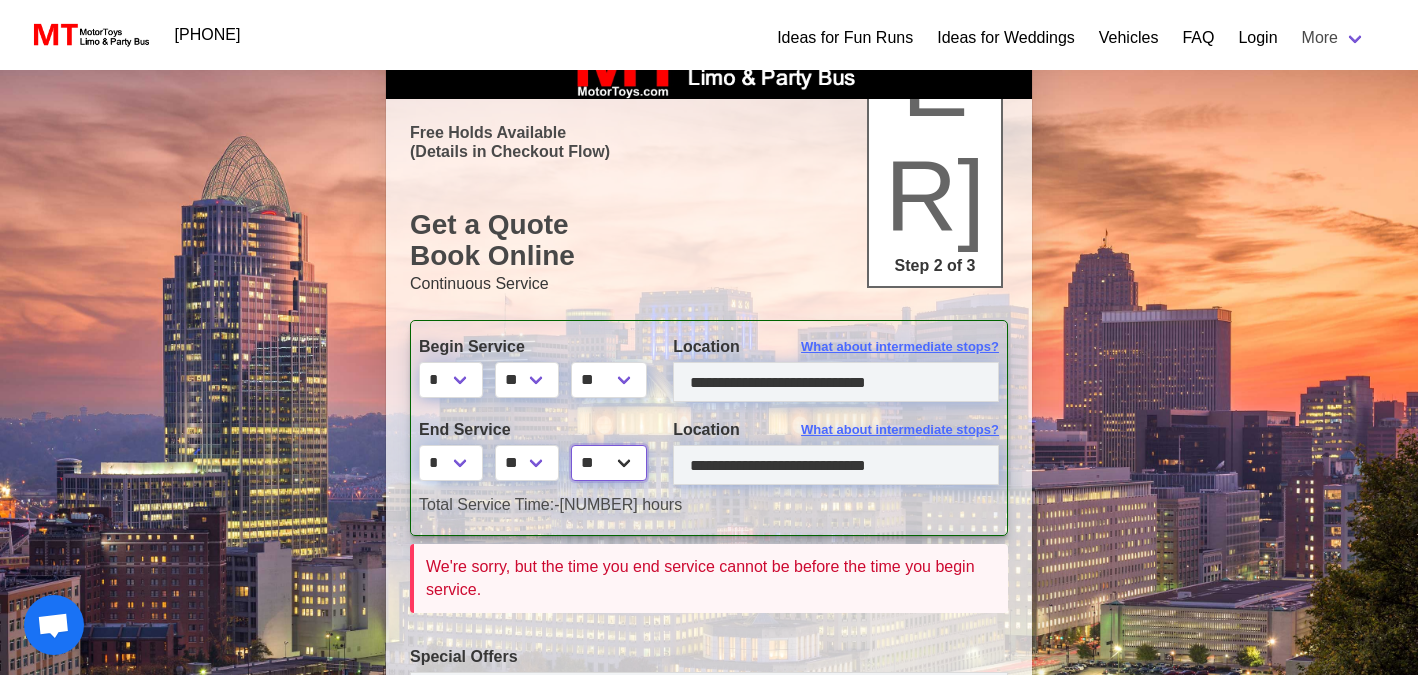 select on "*****" 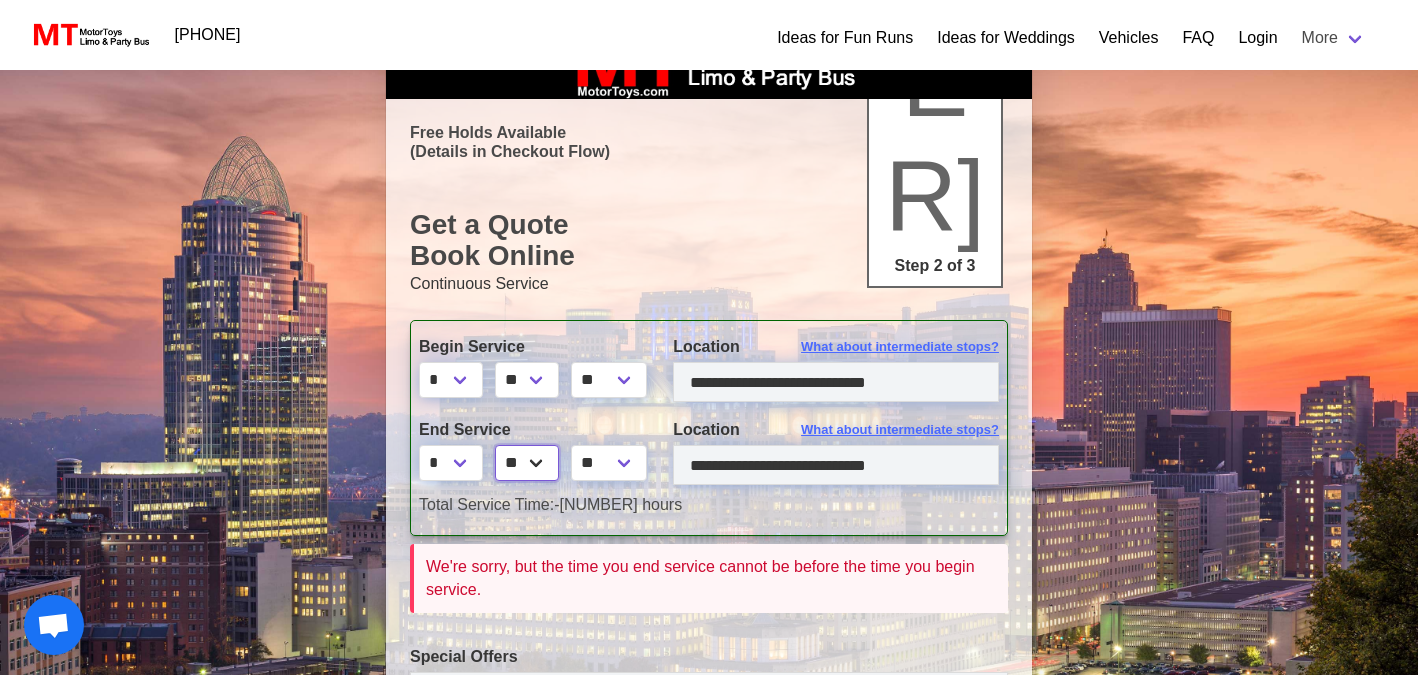 click on "** ** ** **" at bounding box center (527, 463) 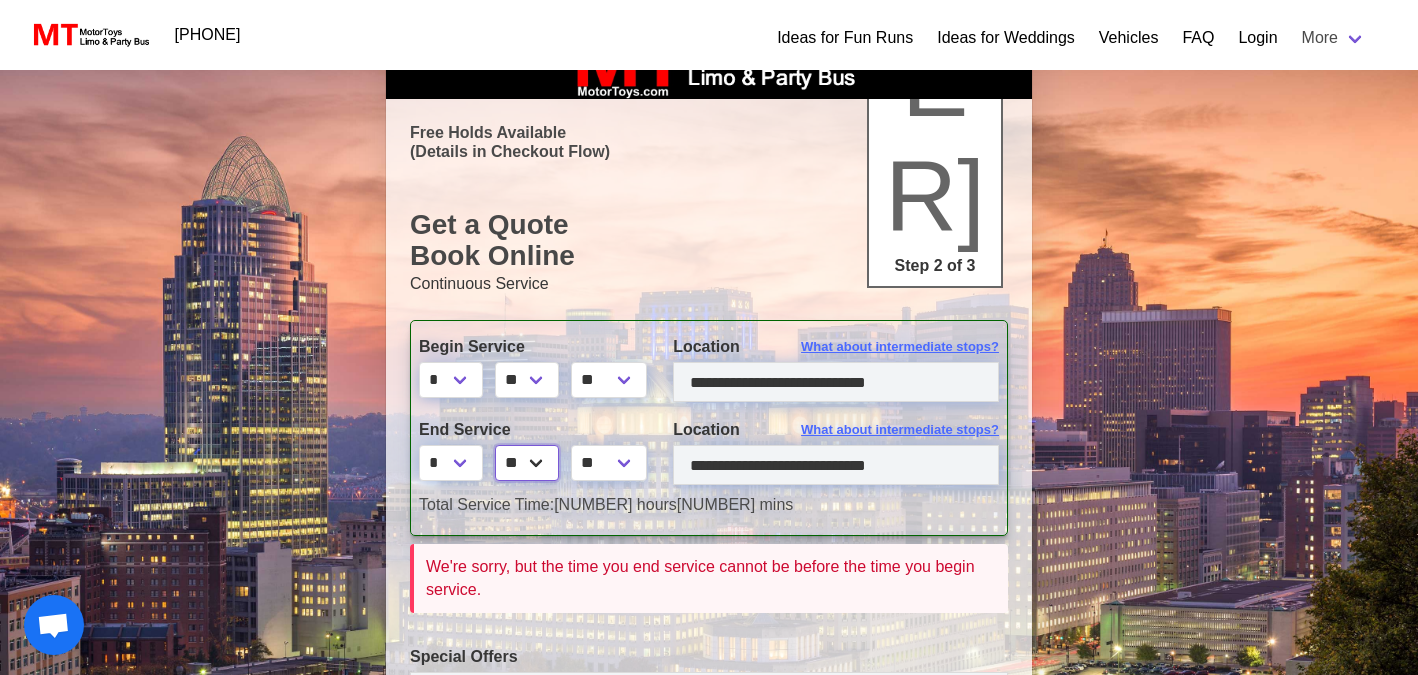 select on "*" 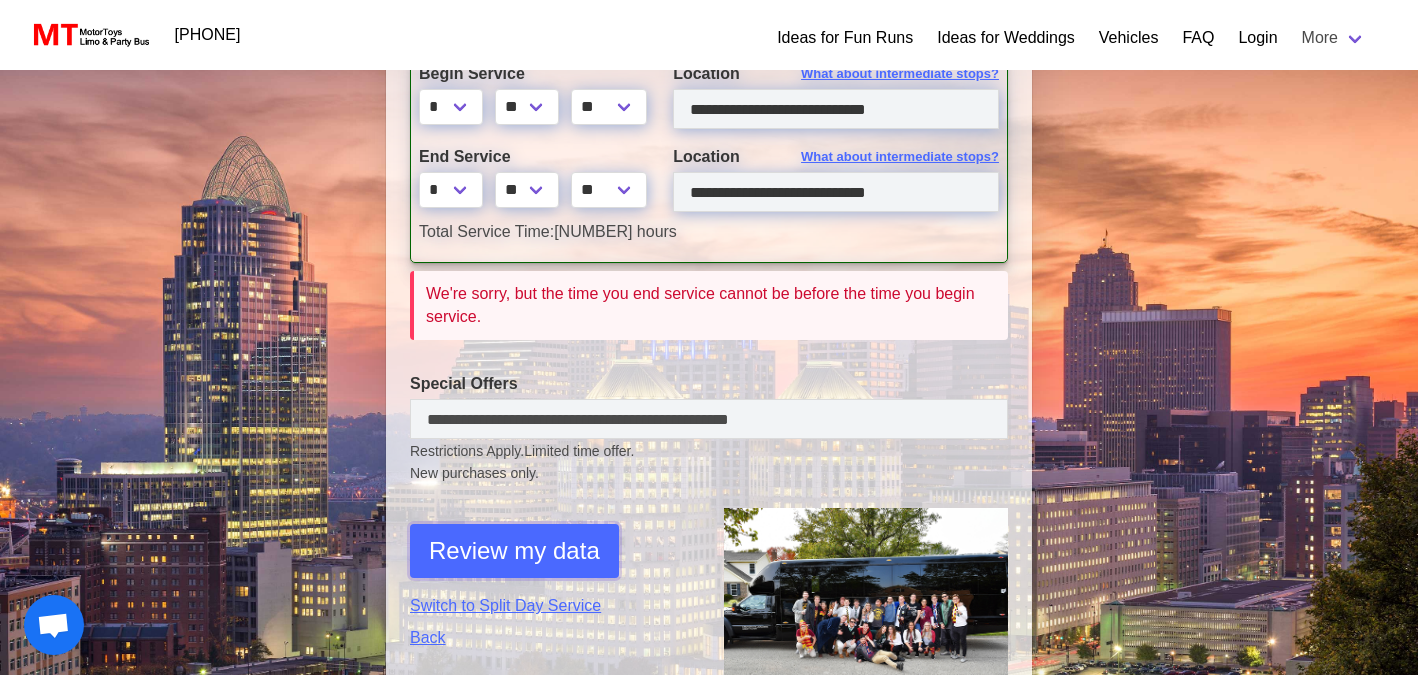 click on "Review my data" at bounding box center (514, 551) 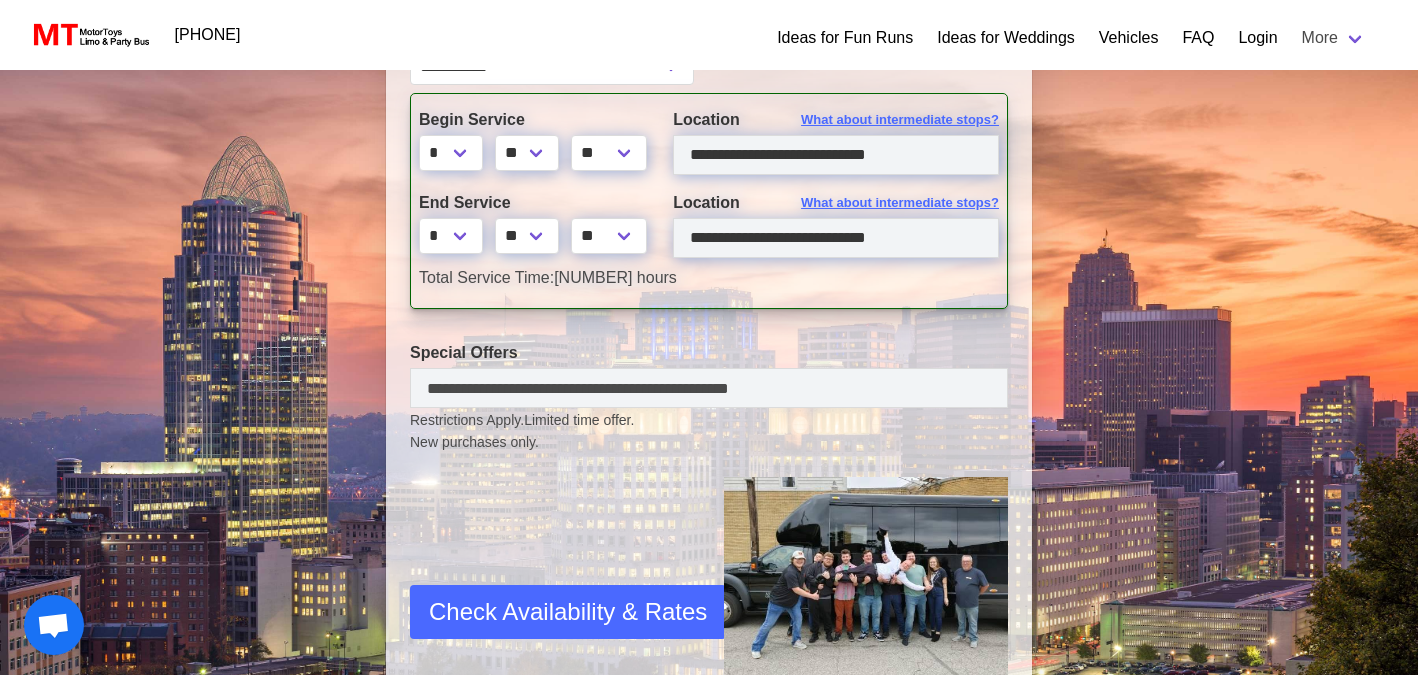 scroll, scrollTop: 488, scrollLeft: 0, axis: vertical 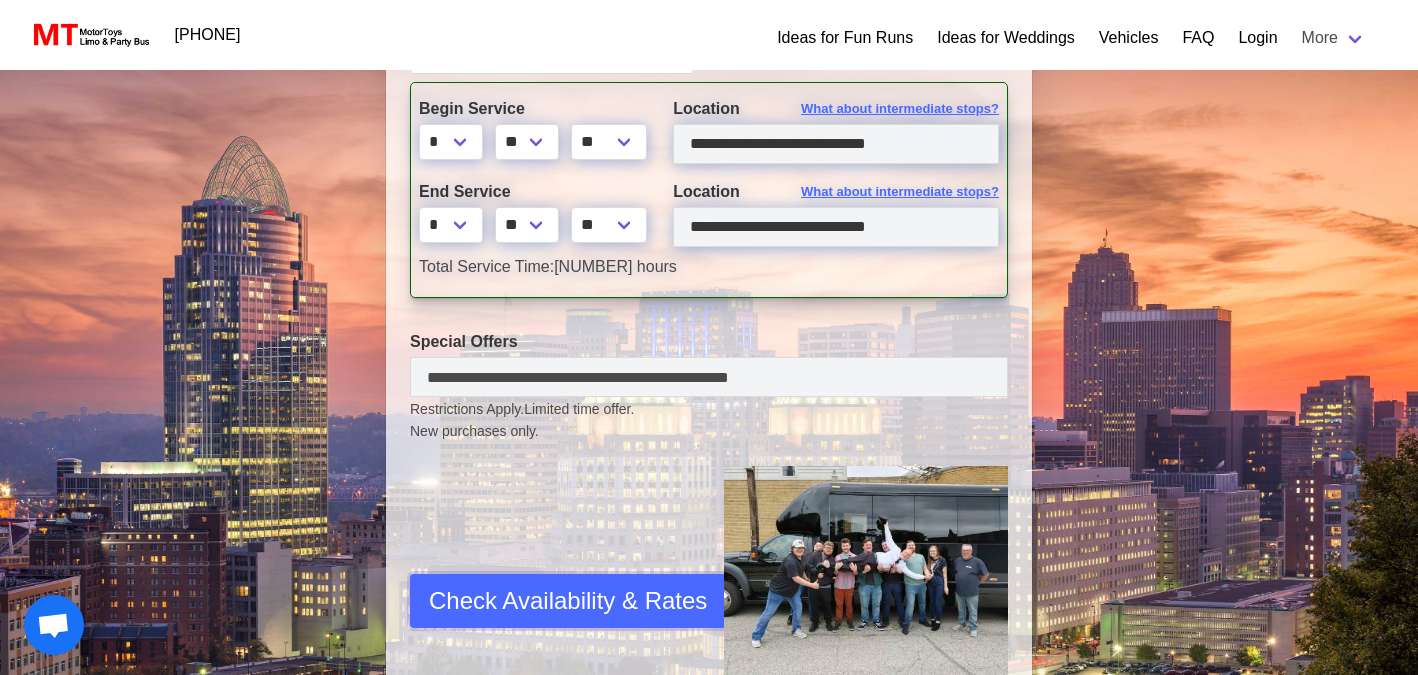 click on "Check Availability & Rates" at bounding box center (568, 601) 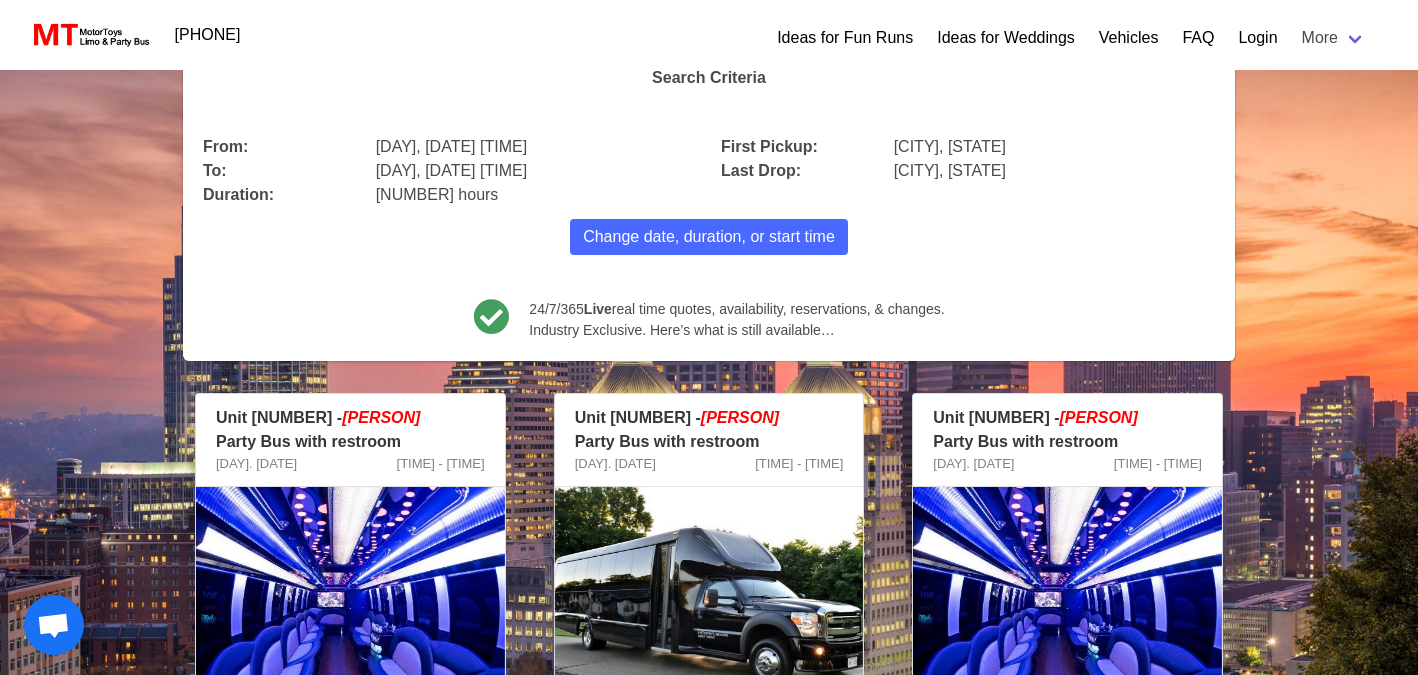 scroll, scrollTop: 223, scrollLeft: 0, axis: vertical 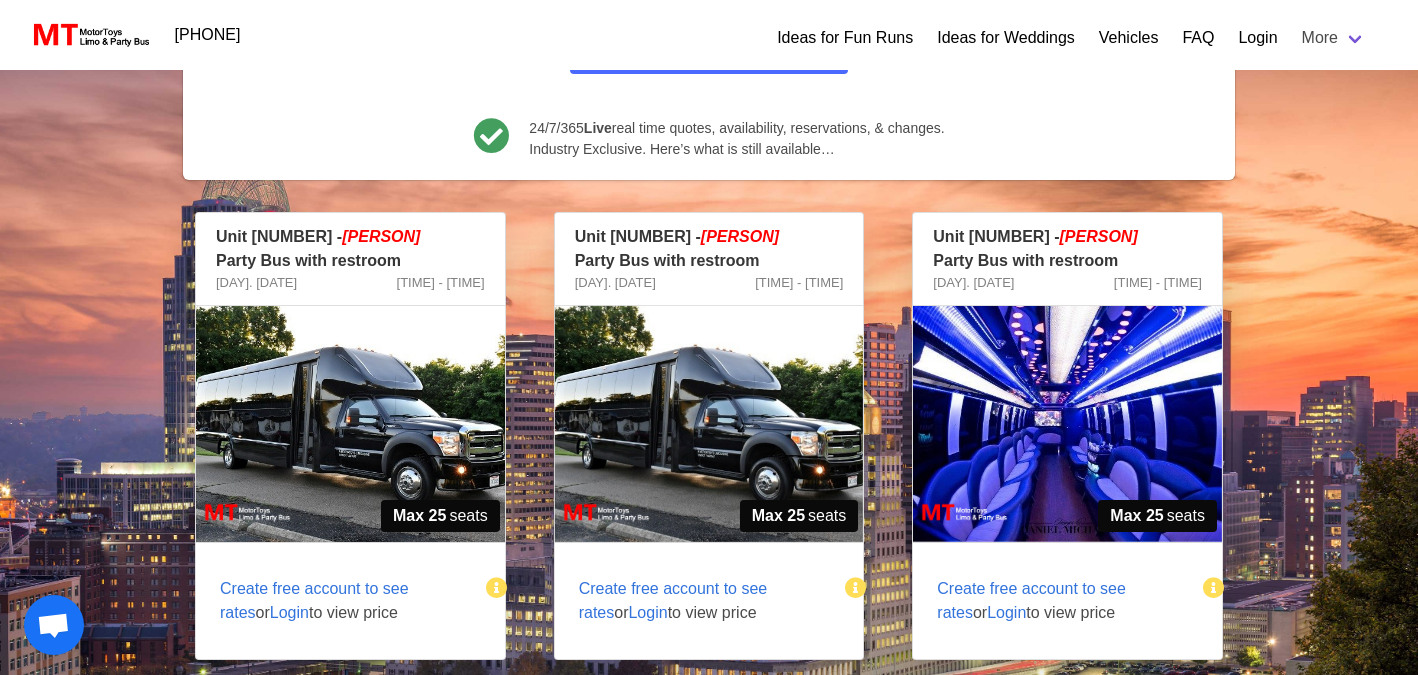 click at bounding box center [350, 424] 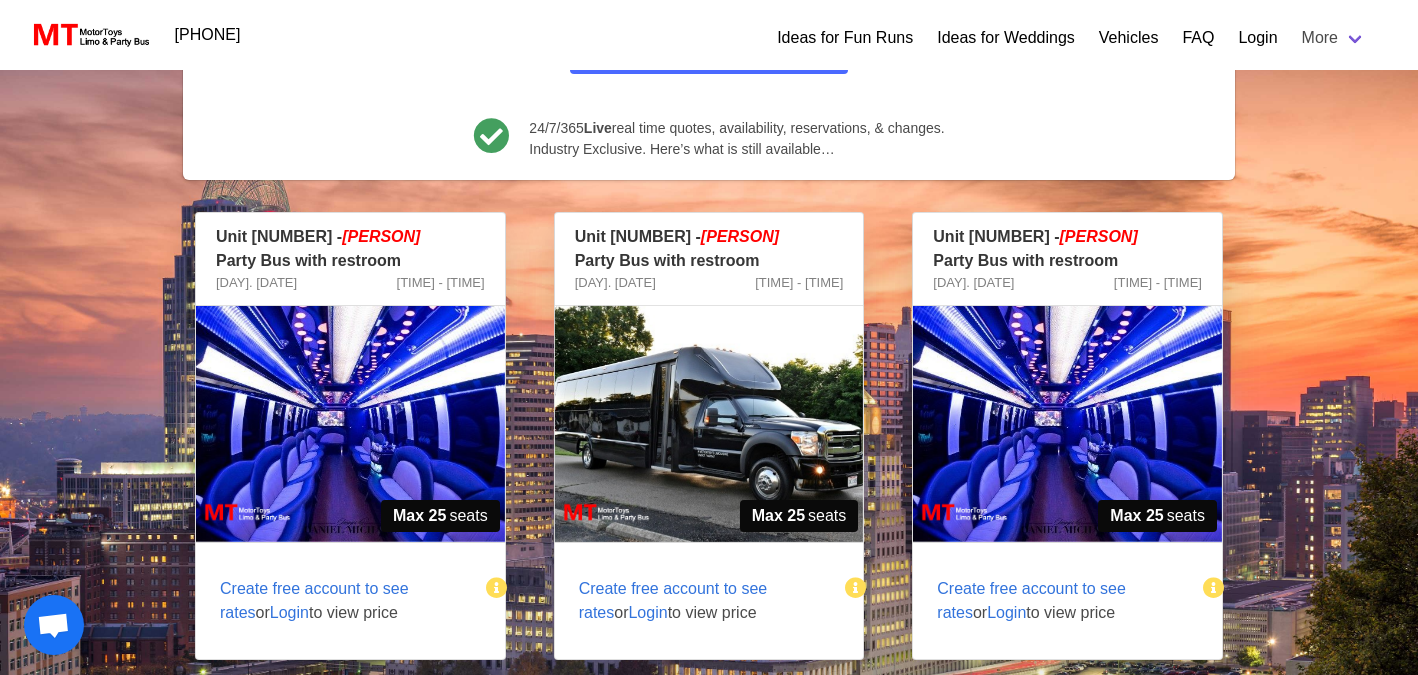 click on "Create free account to see rates" at bounding box center [314, 600] 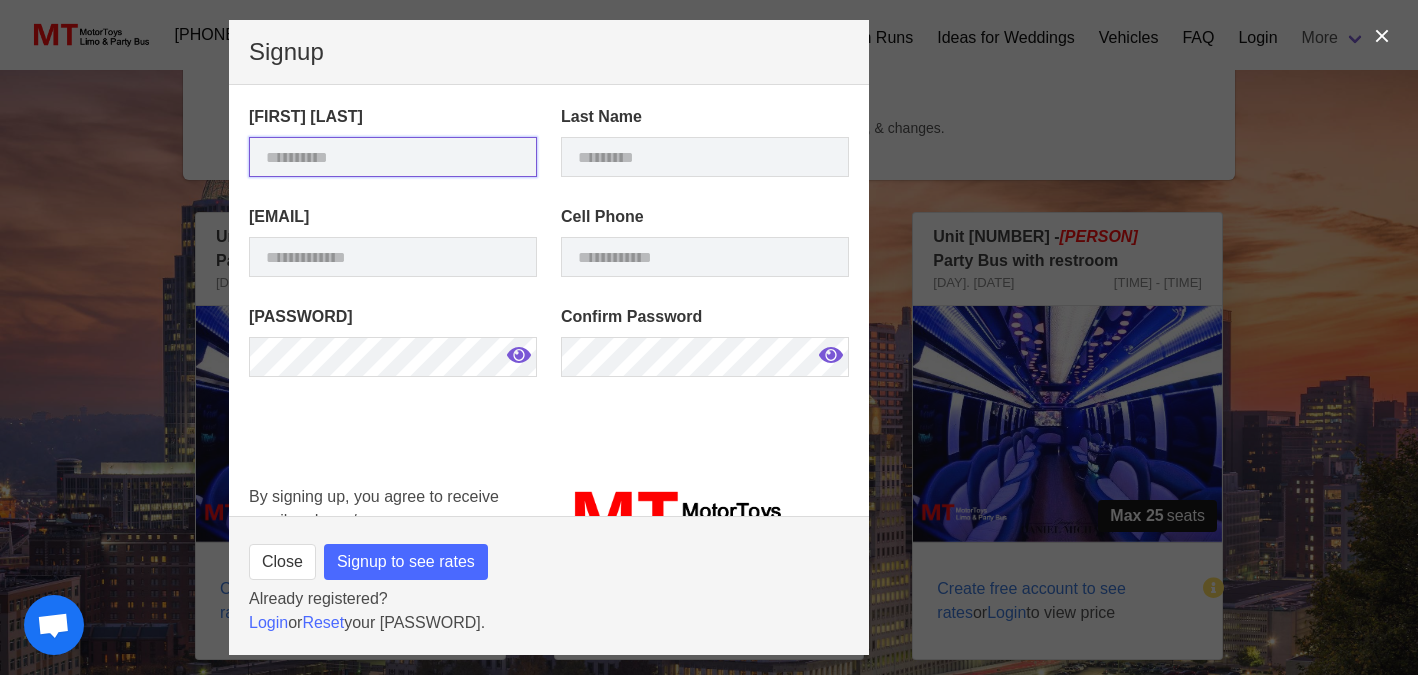 click at bounding box center (393, 157) 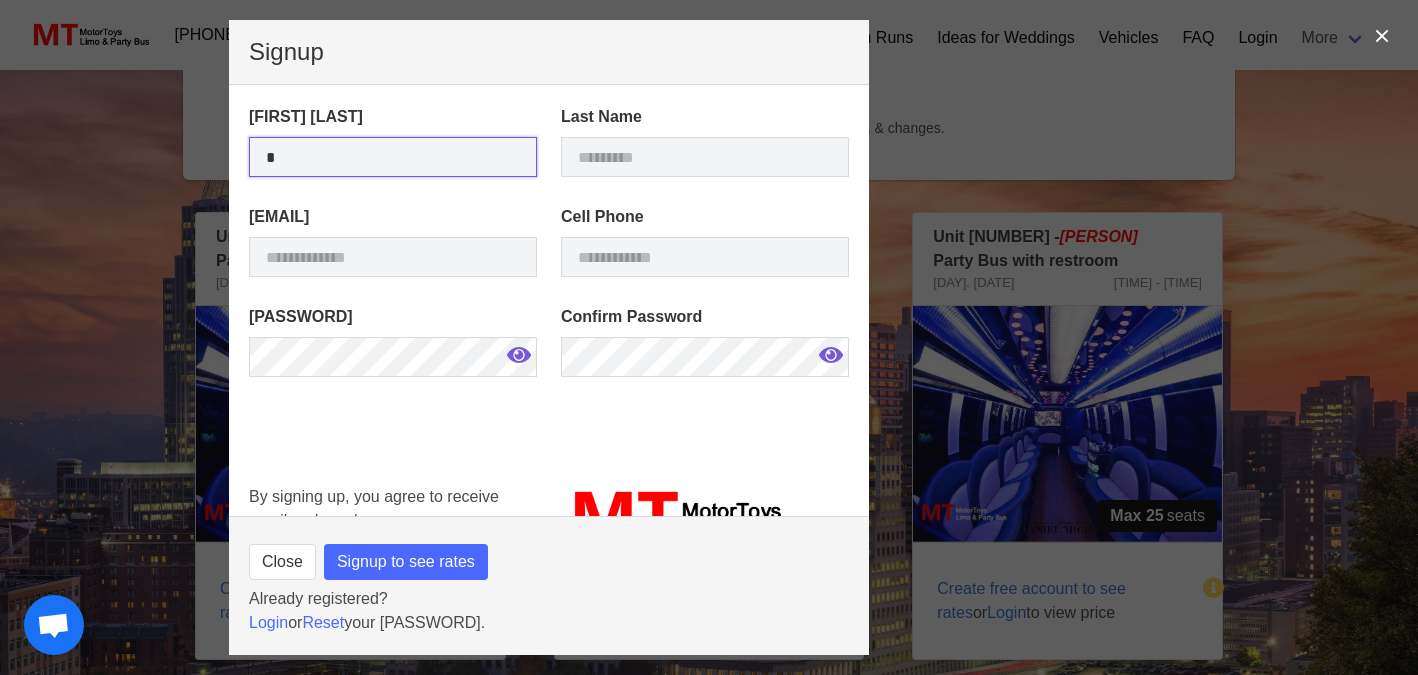 click on "*" at bounding box center (393, 157) 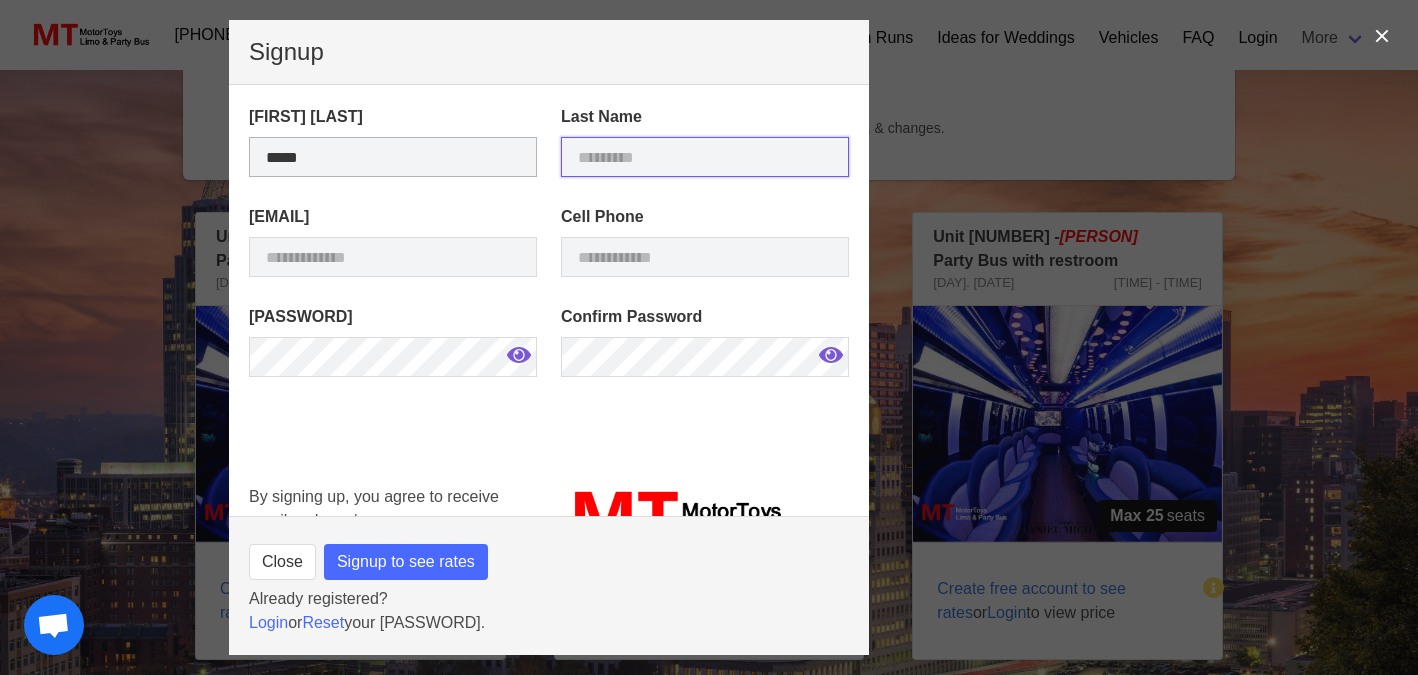 type on "******" 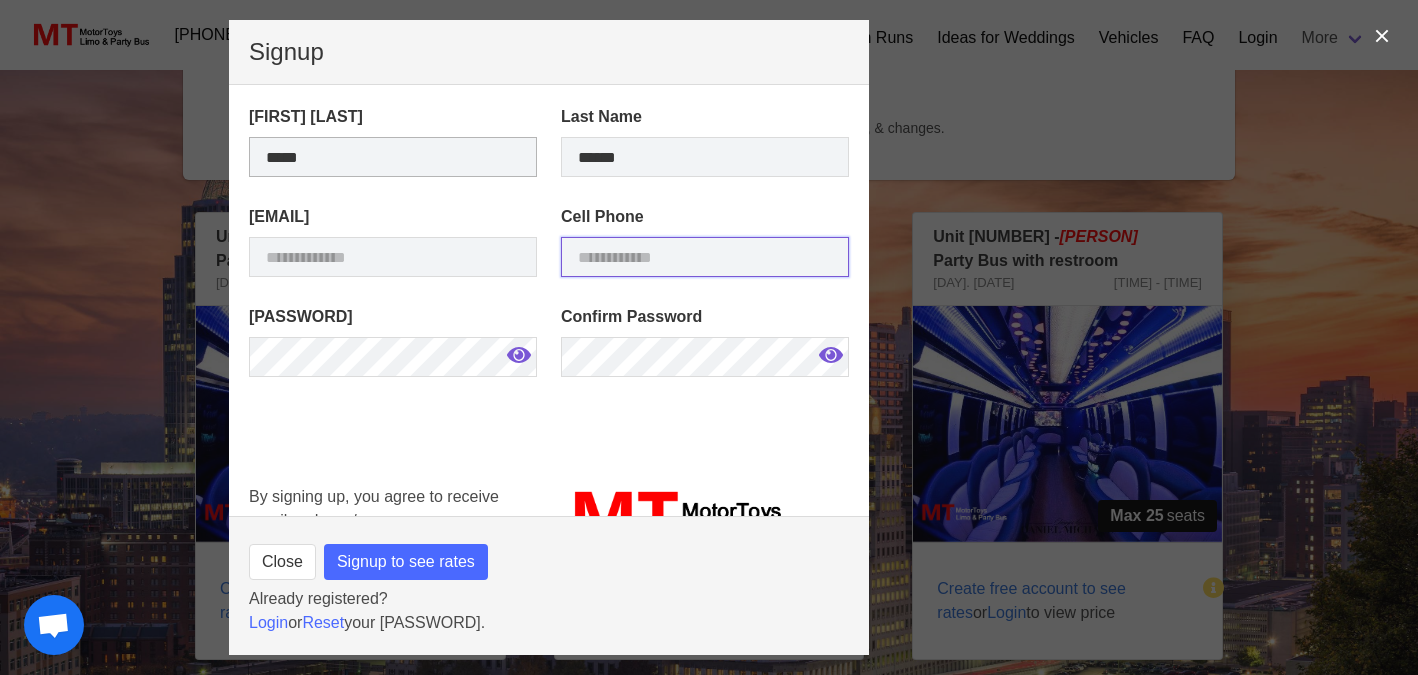 type on "**********" 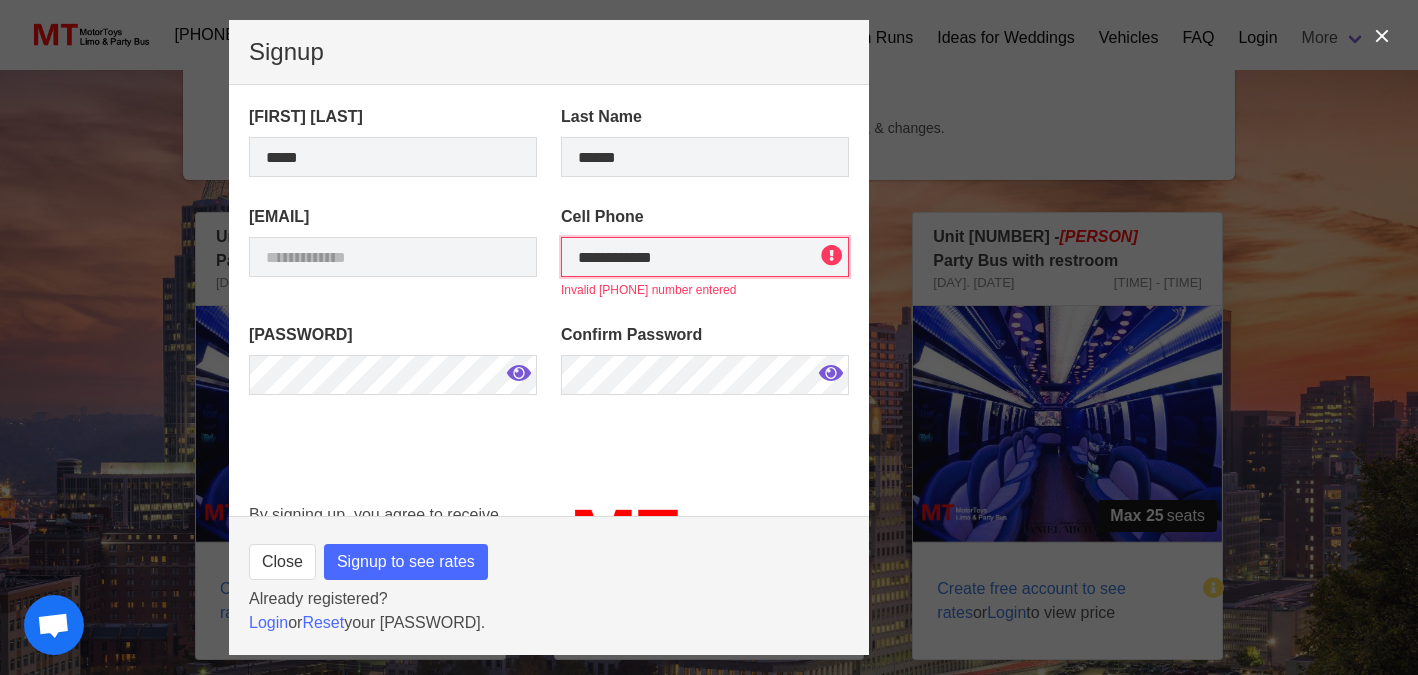 click on "**********" at bounding box center (705, 257) 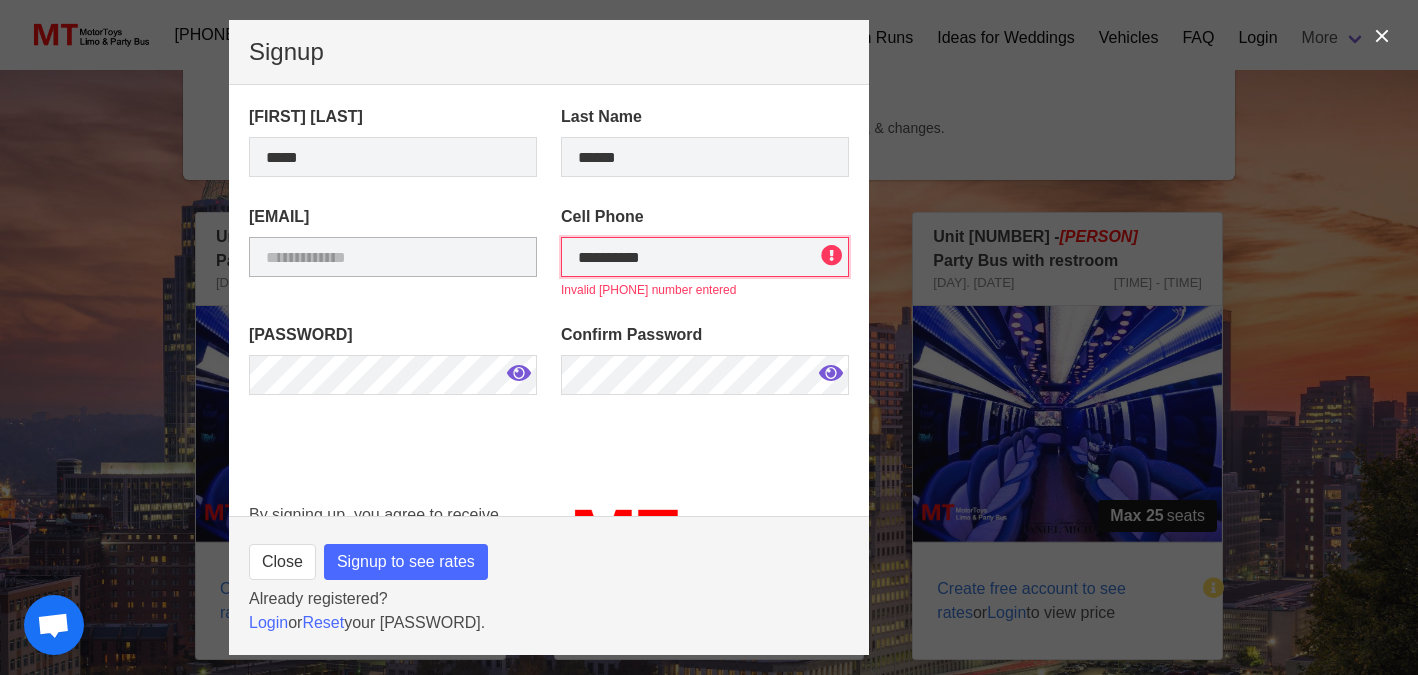 drag, startPoint x: 689, startPoint y: 257, endPoint x: 460, endPoint y: 256, distance: 229.00218 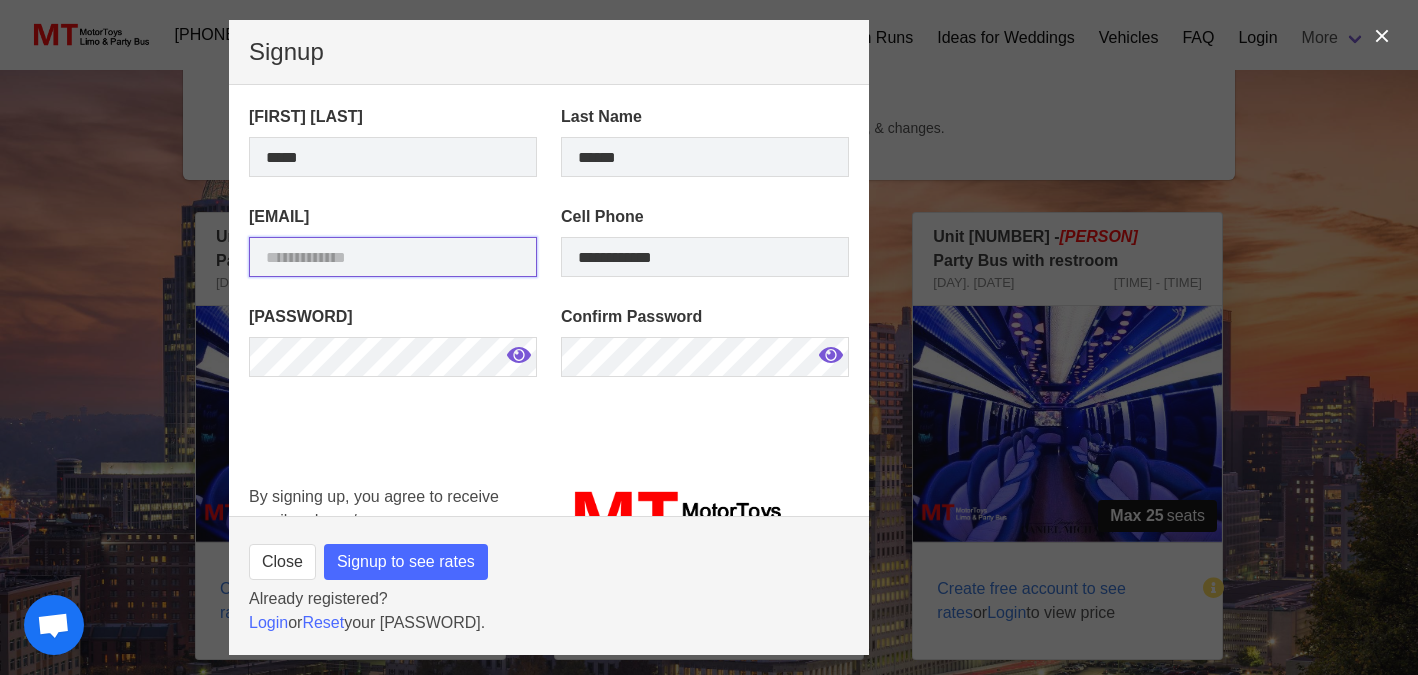 click at bounding box center (393, 257) 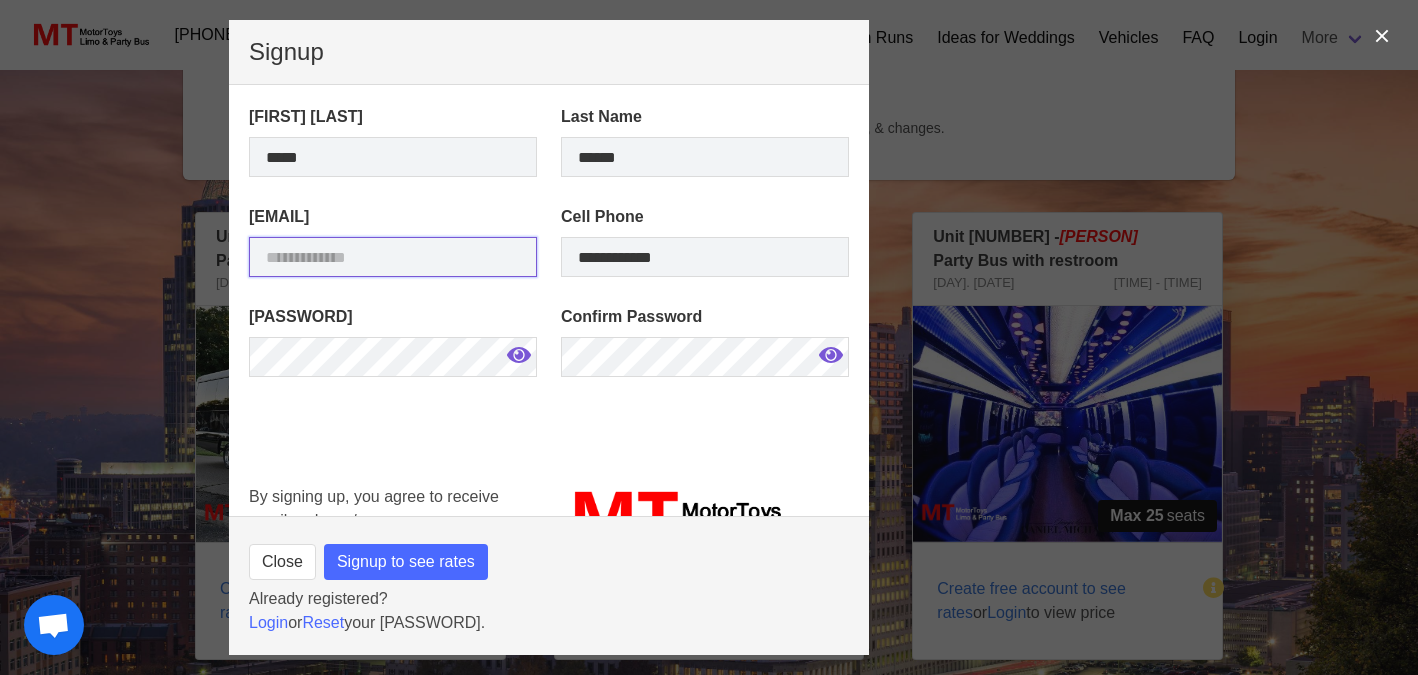 type on "**********" 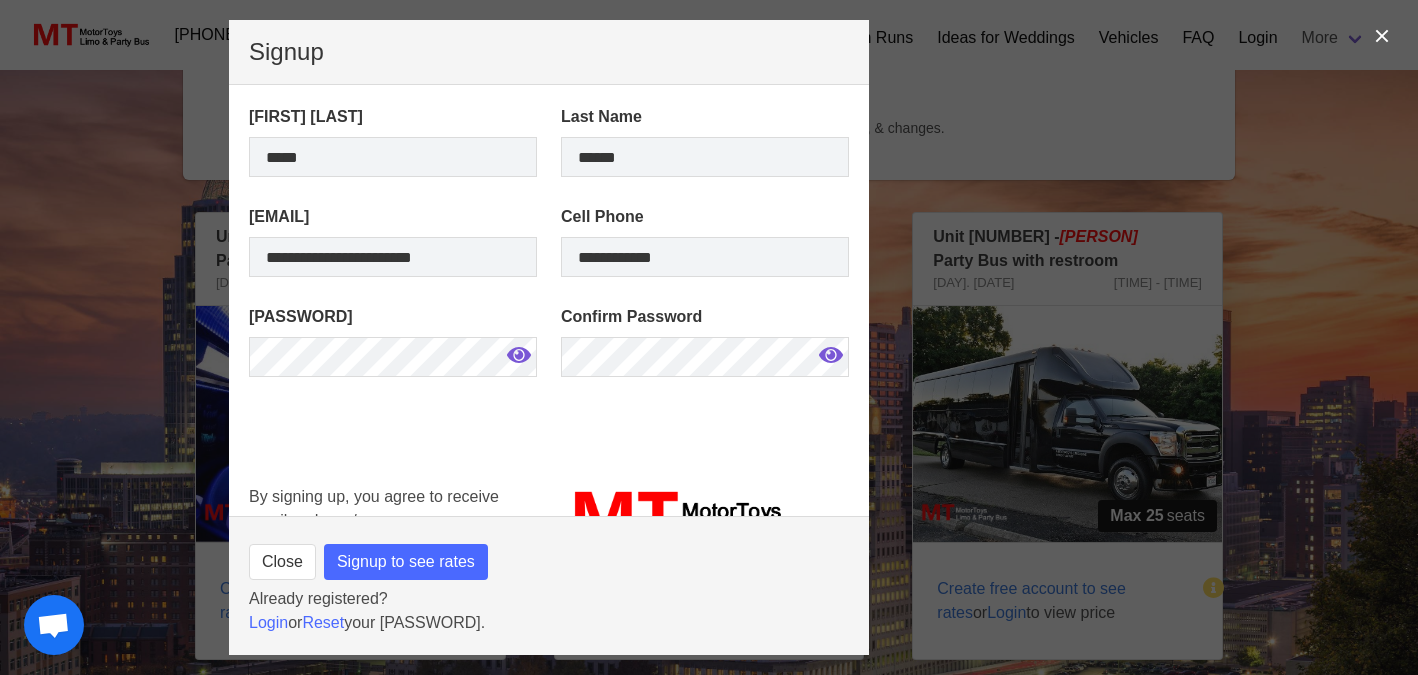 scroll, scrollTop: 55, scrollLeft: 0, axis: vertical 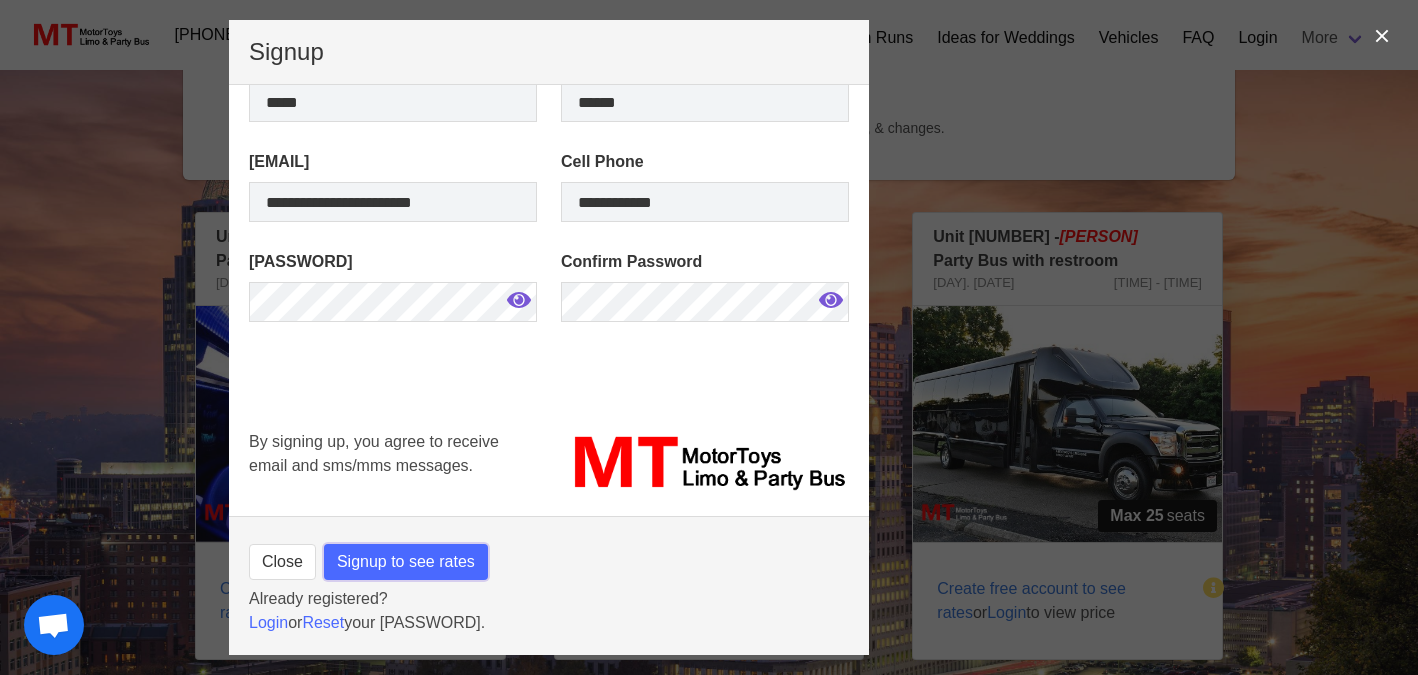 click on "Signup to see rates" at bounding box center (406, 562) 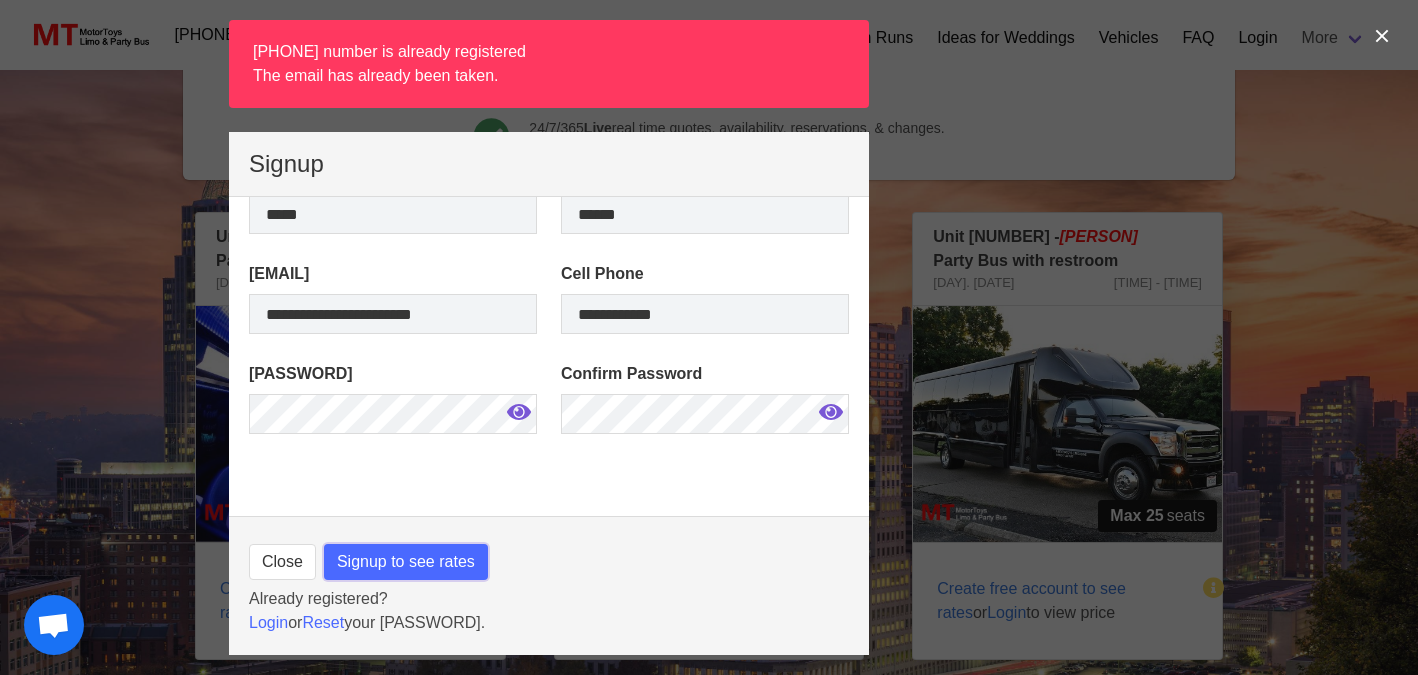 scroll, scrollTop: 14, scrollLeft: 0, axis: vertical 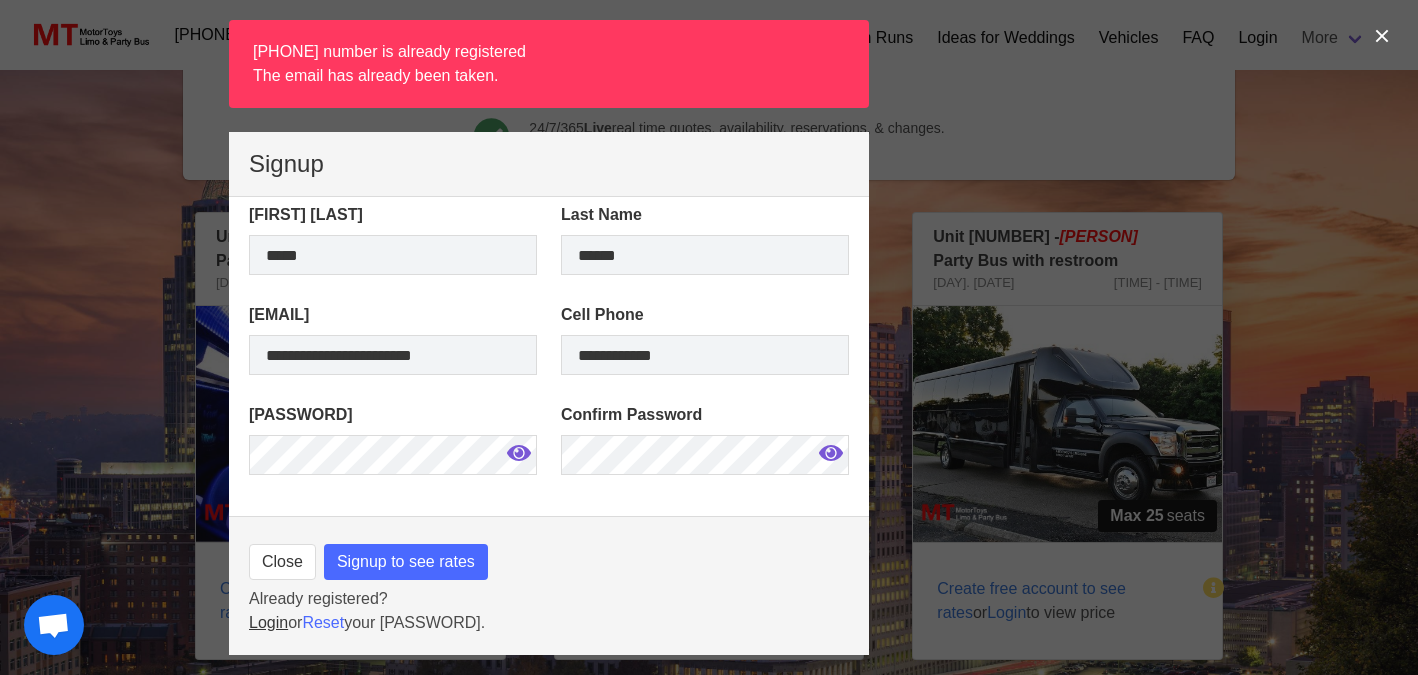 click on "Login" at bounding box center [268, 622] 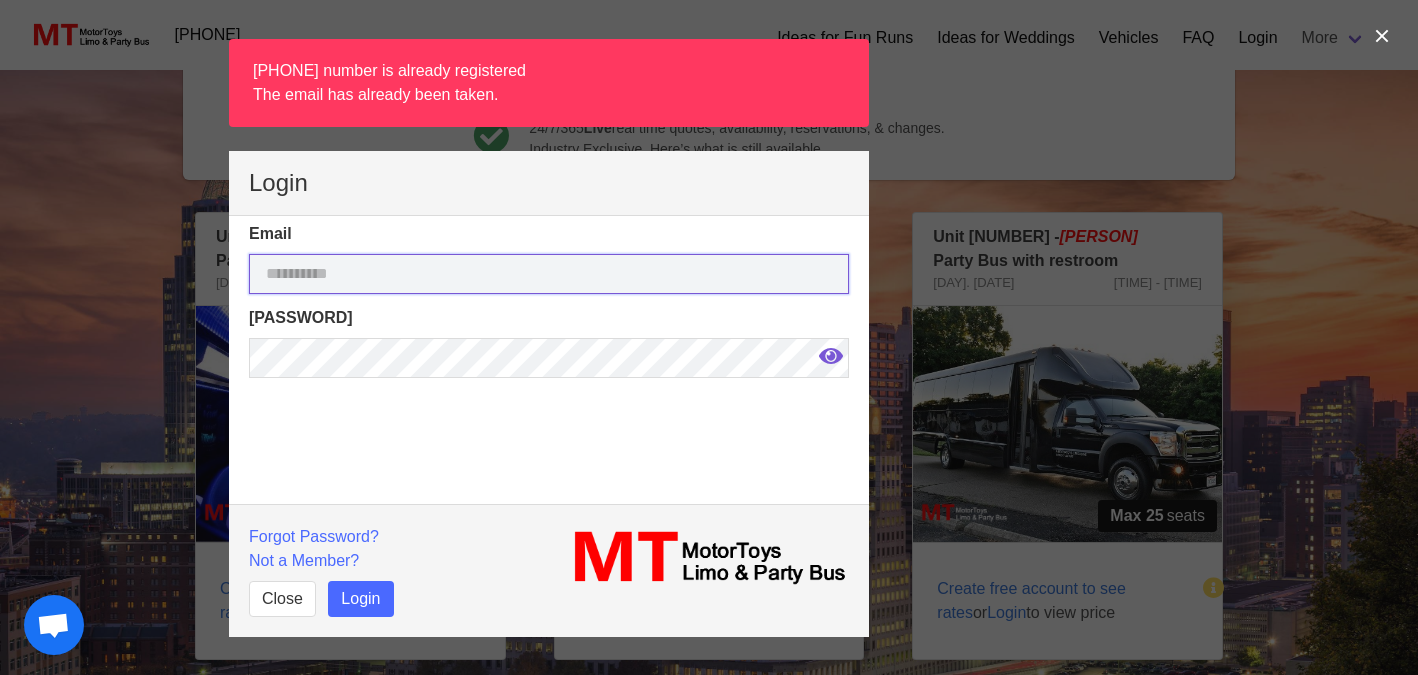 click at bounding box center [549, 274] 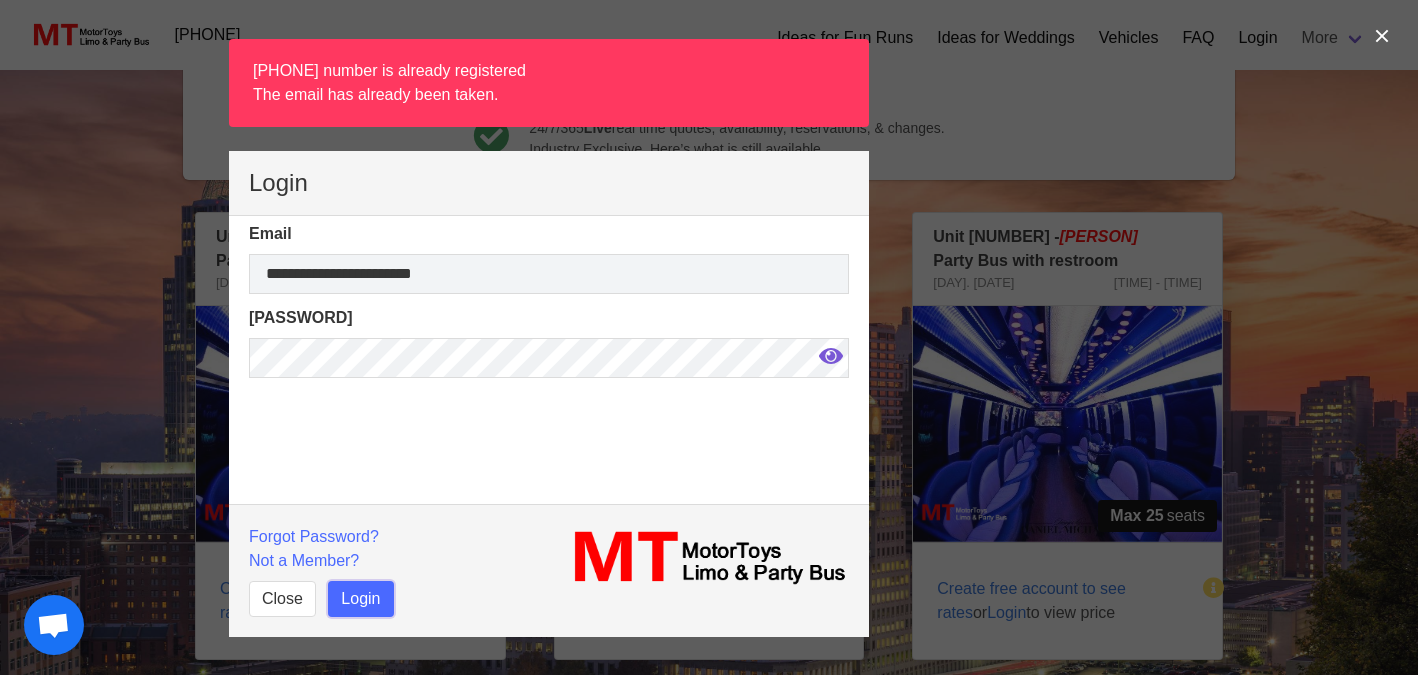 click on "Login" at bounding box center (360, 599) 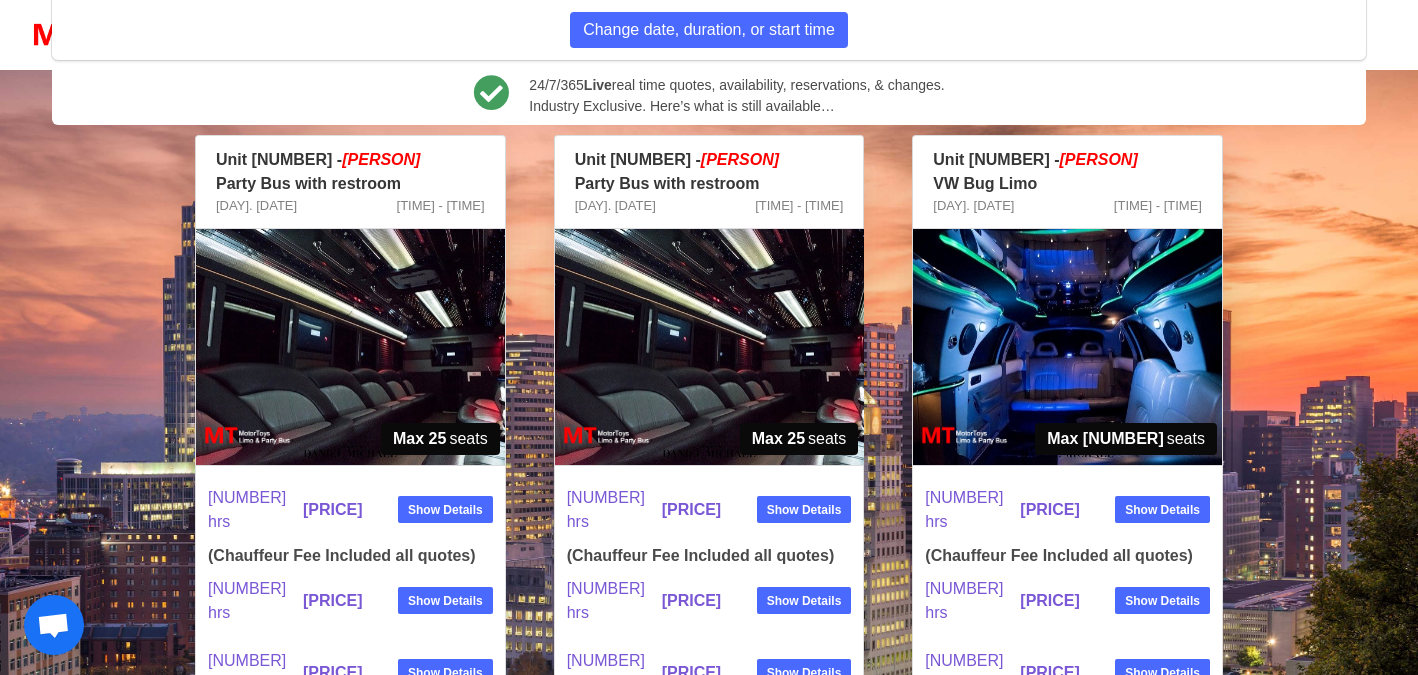 scroll, scrollTop: 0, scrollLeft: 0, axis: both 